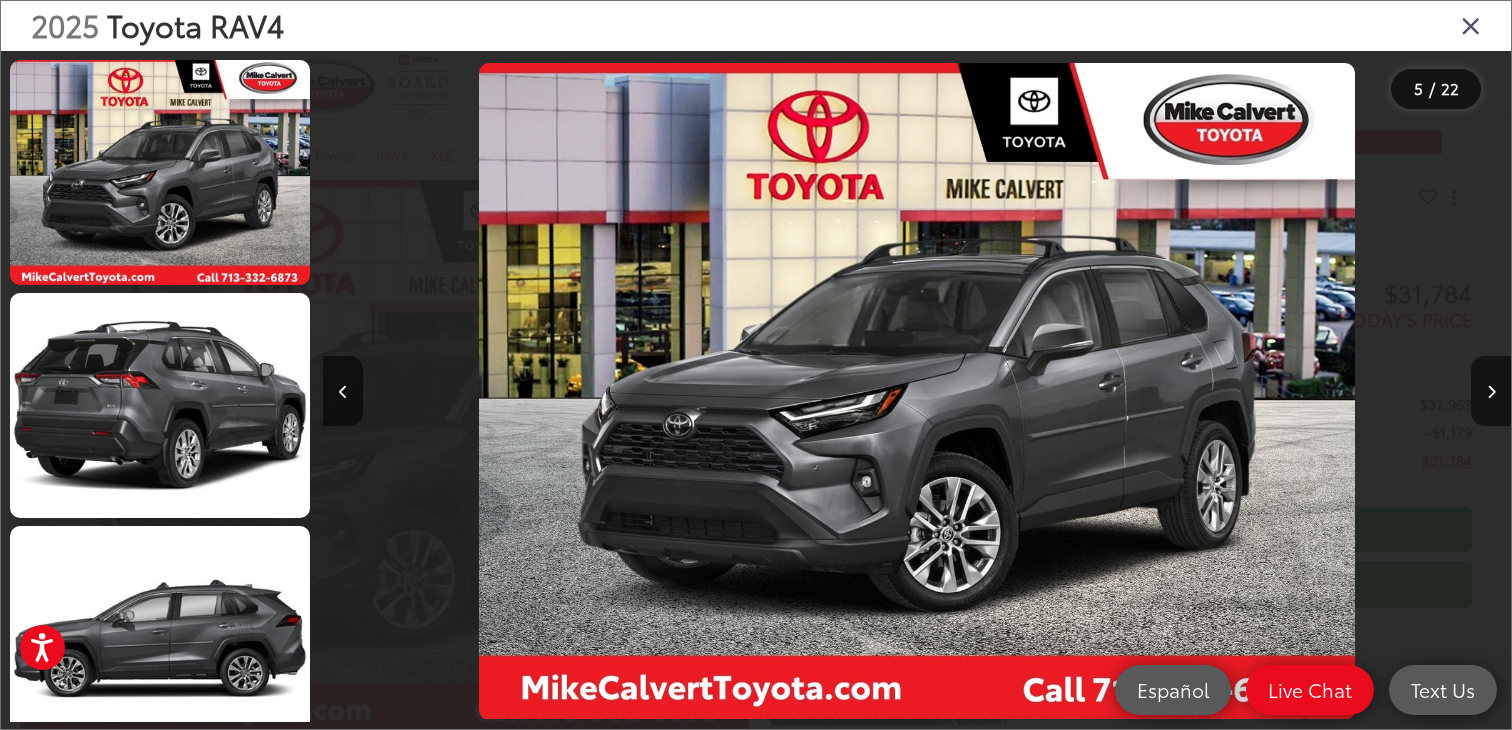 scroll, scrollTop: 169, scrollLeft: 0, axis: vertical 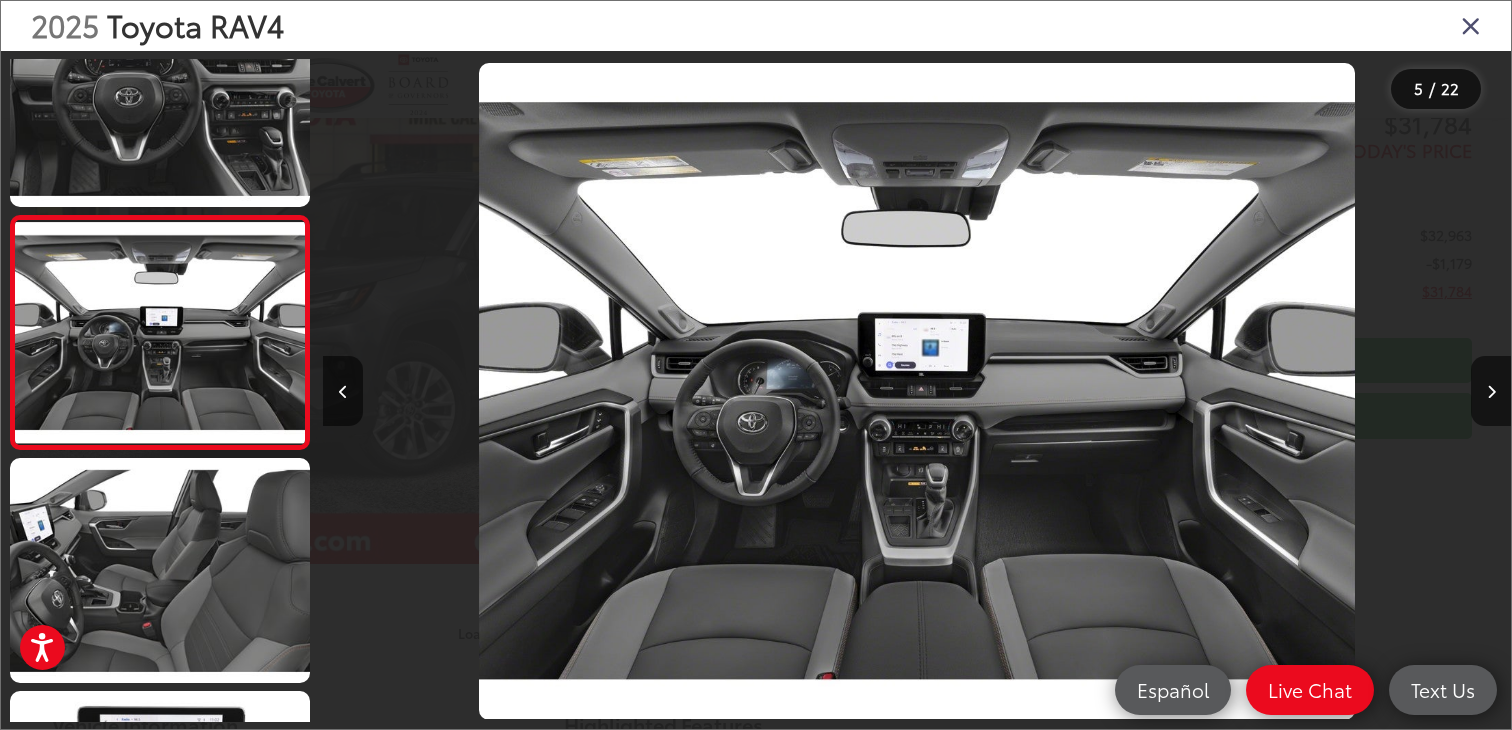 click at bounding box center [1471, 25] 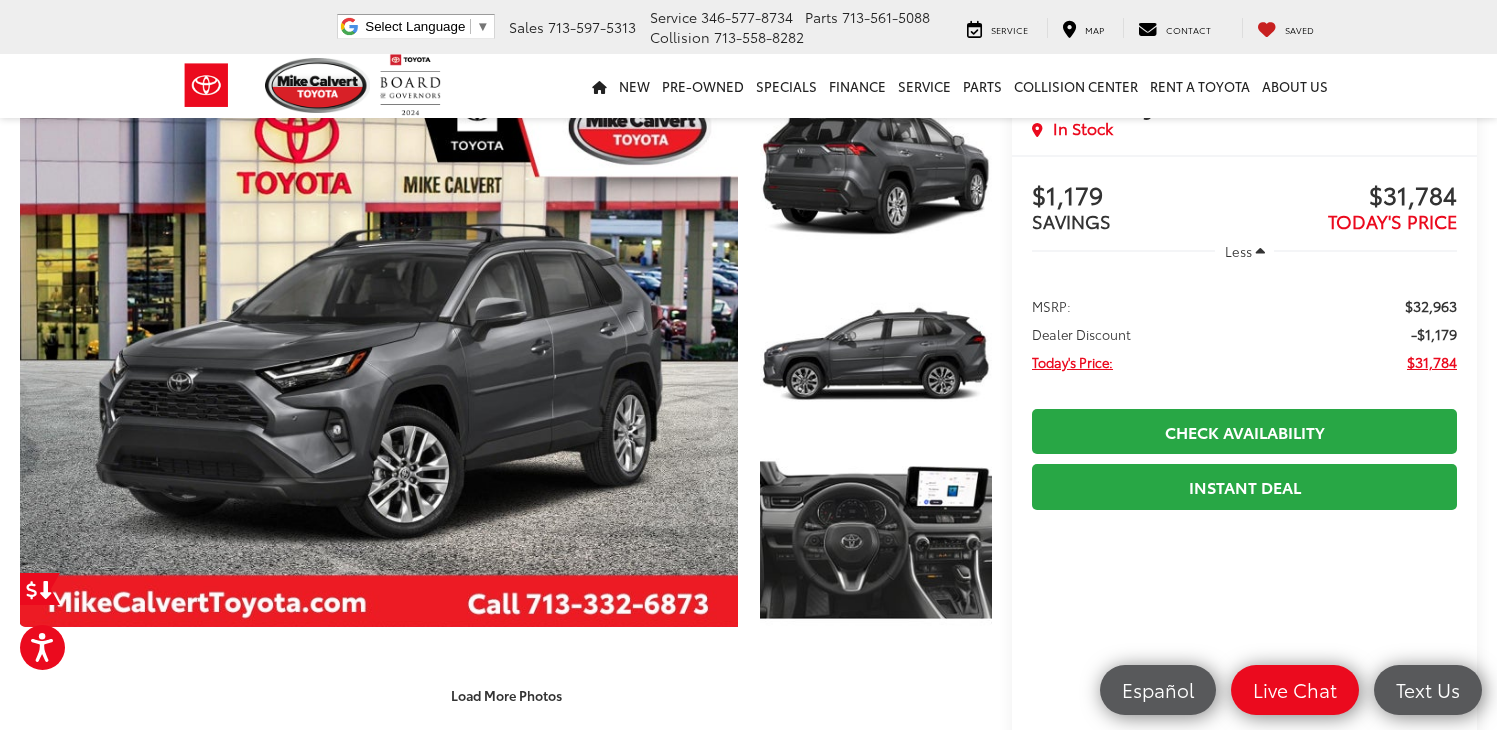 scroll, scrollTop: 0, scrollLeft: 0, axis: both 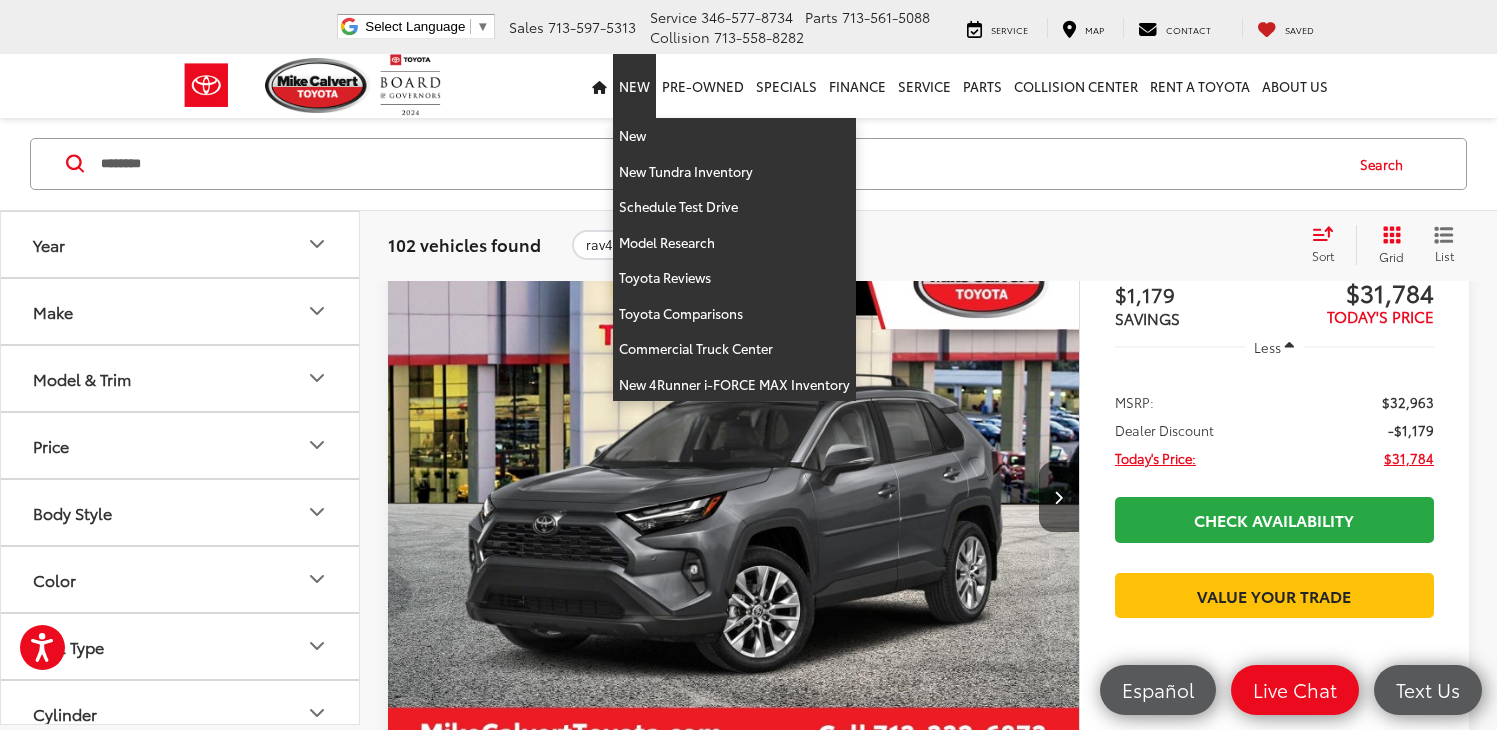 click on "New" at bounding box center [634, 86] 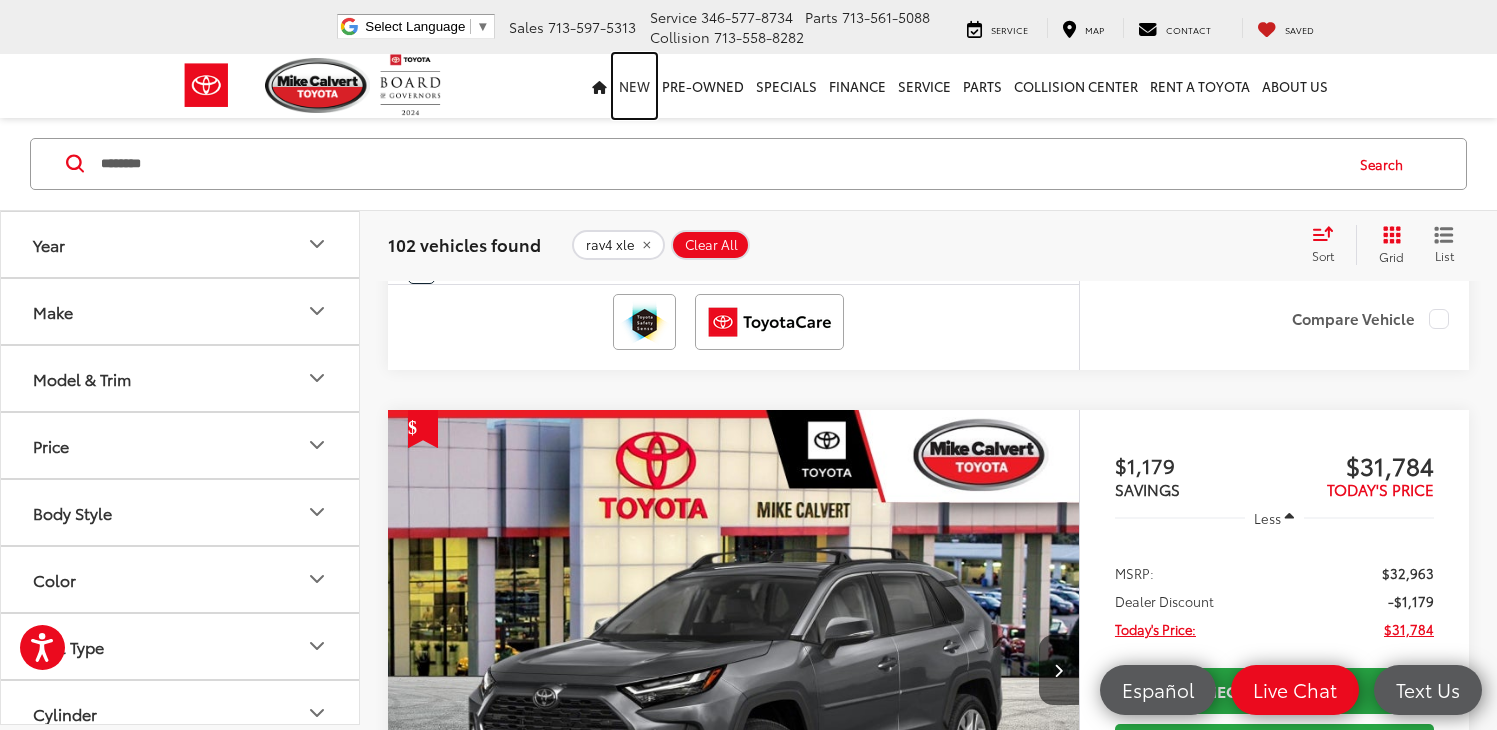 scroll, scrollTop: 1909, scrollLeft: 0, axis: vertical 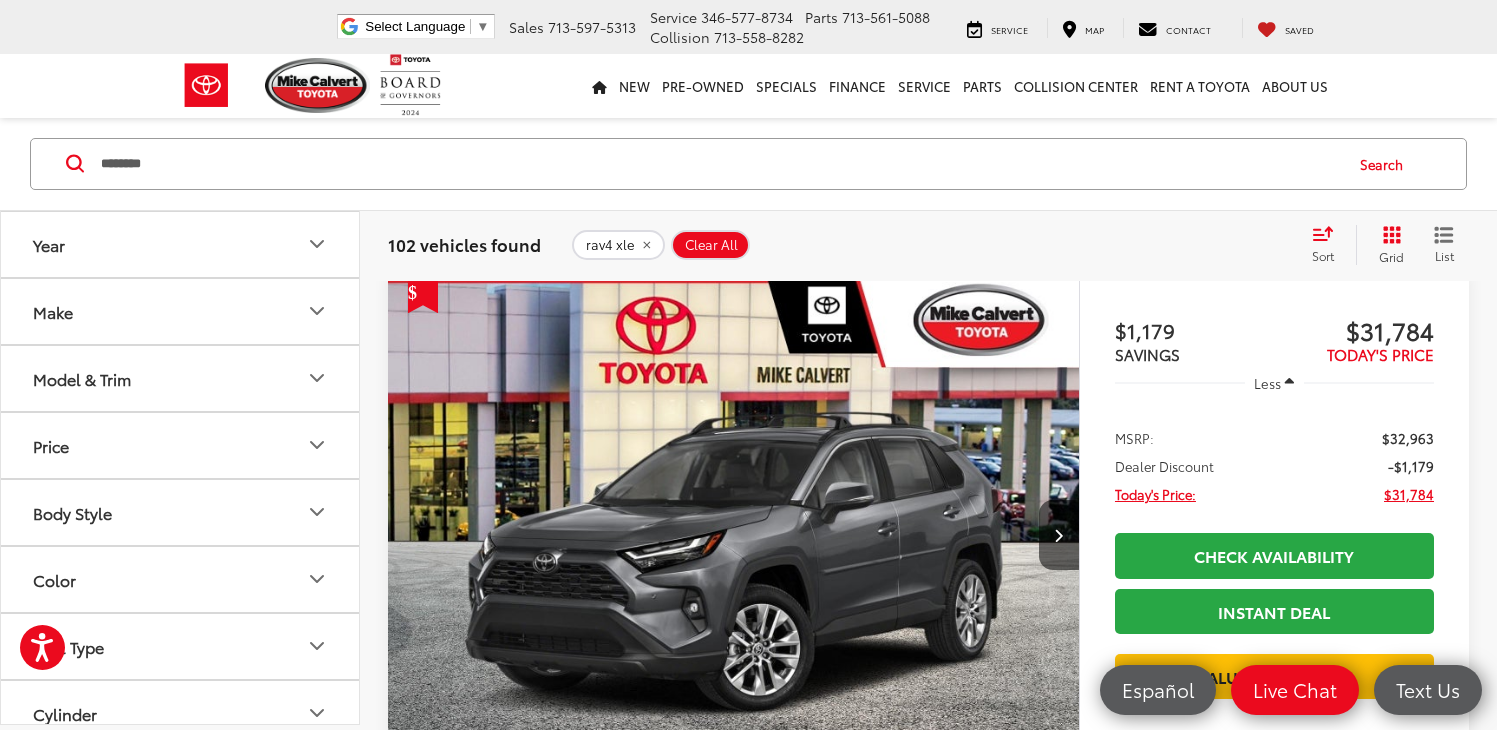 click on "Color" at bounding box center [181, 579] 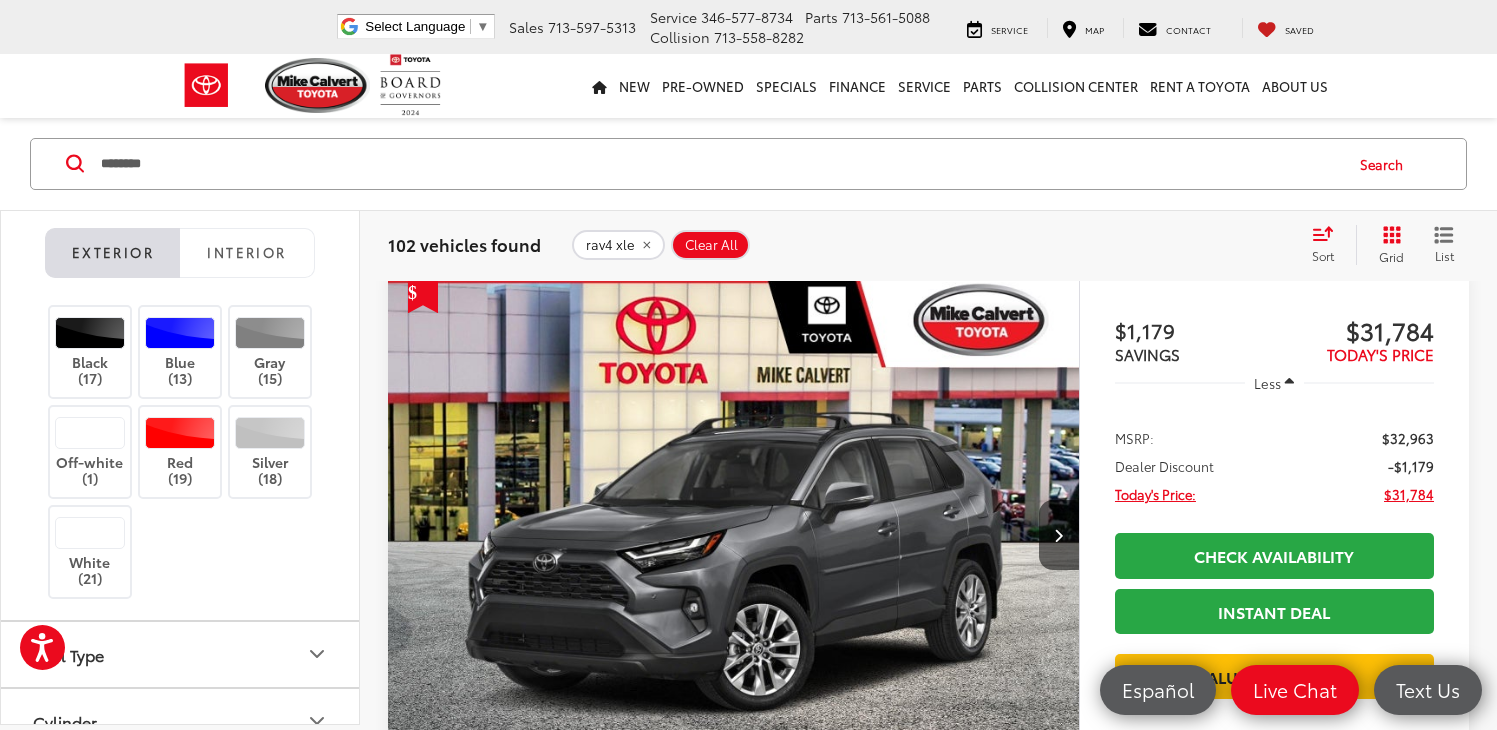 scroll, scrollTop: 397, scrollLeft: 0, axis: vertical 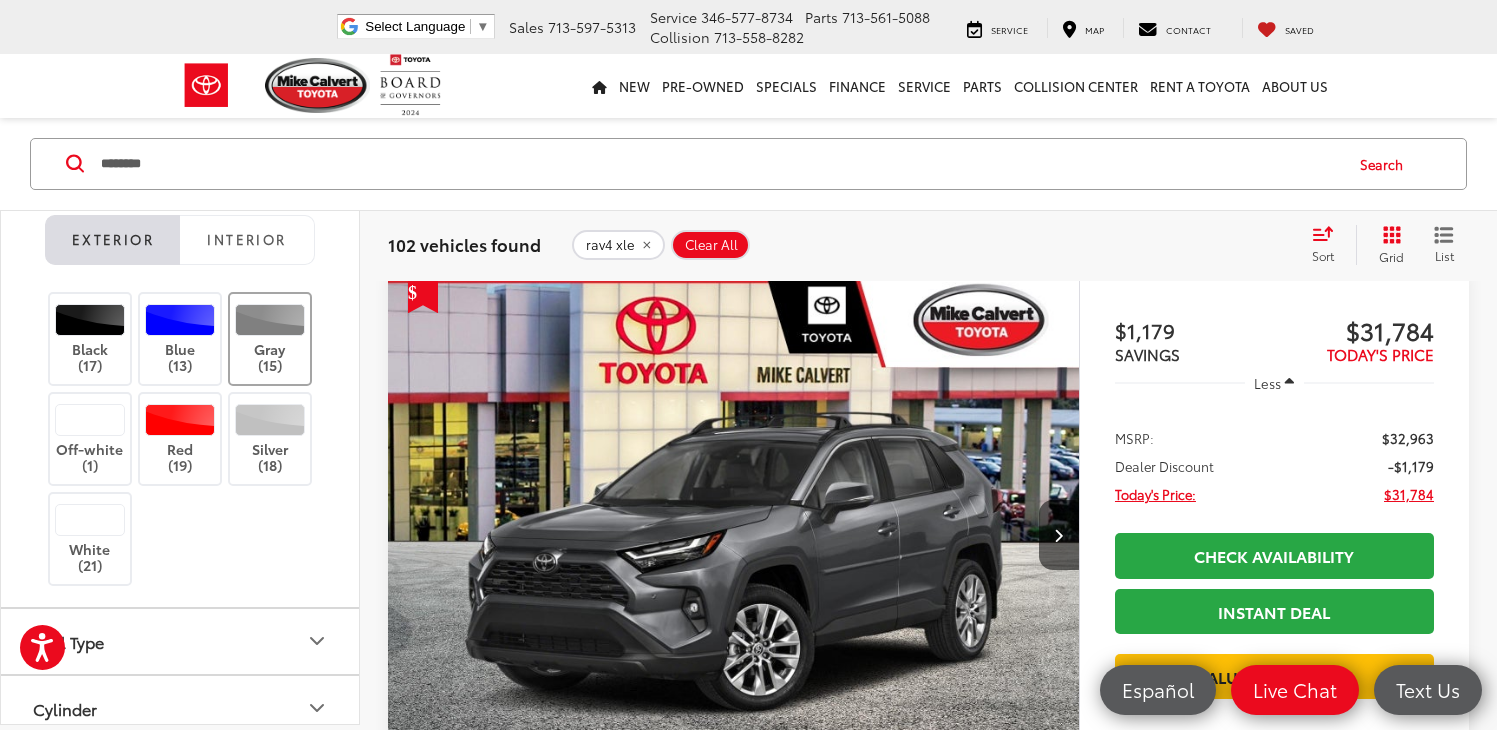 click on "Gray   (15)" at bounding box center [270, 339] 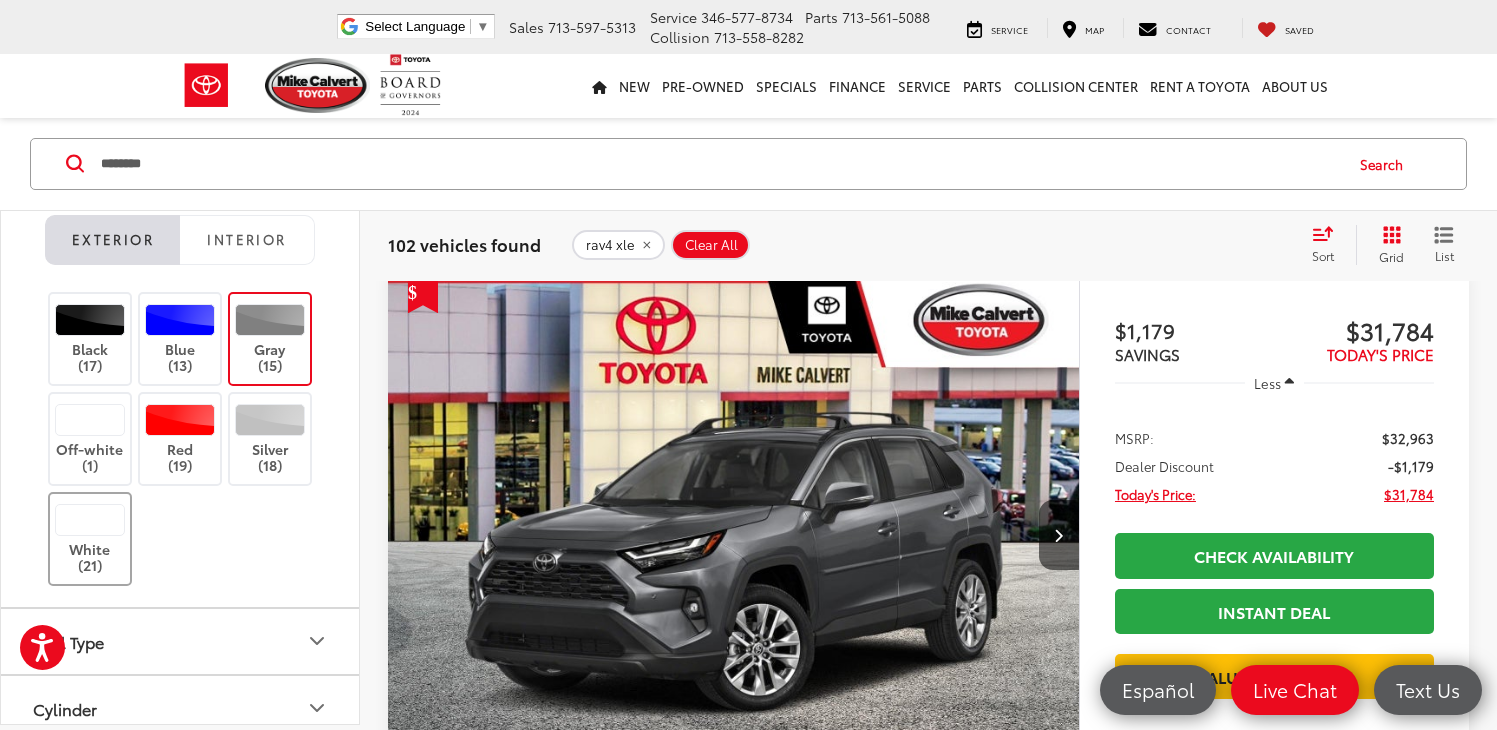 click on "White   (21)" at bounding box center (90, 539) 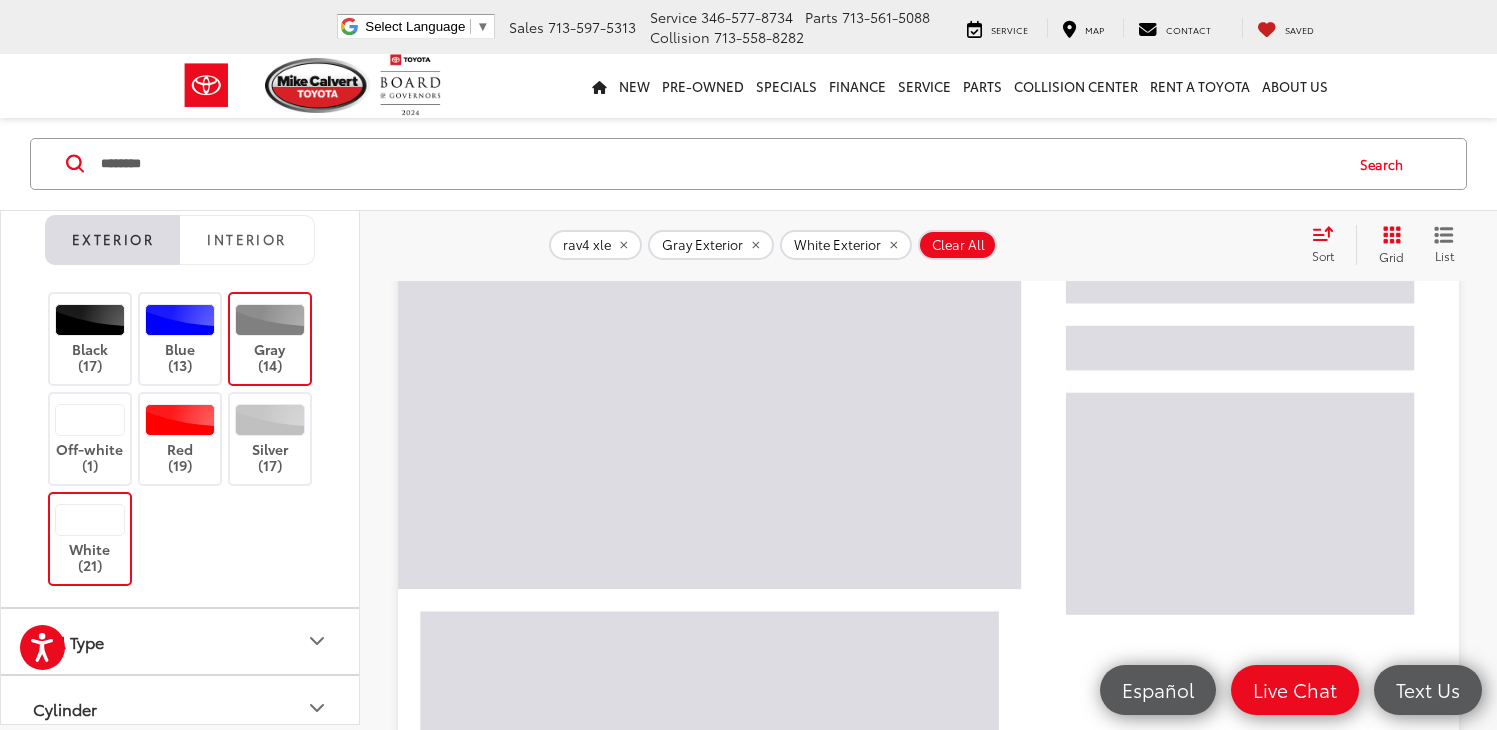 scroll, scrollTop: 279, scrollLeft: 0, axis: vertical 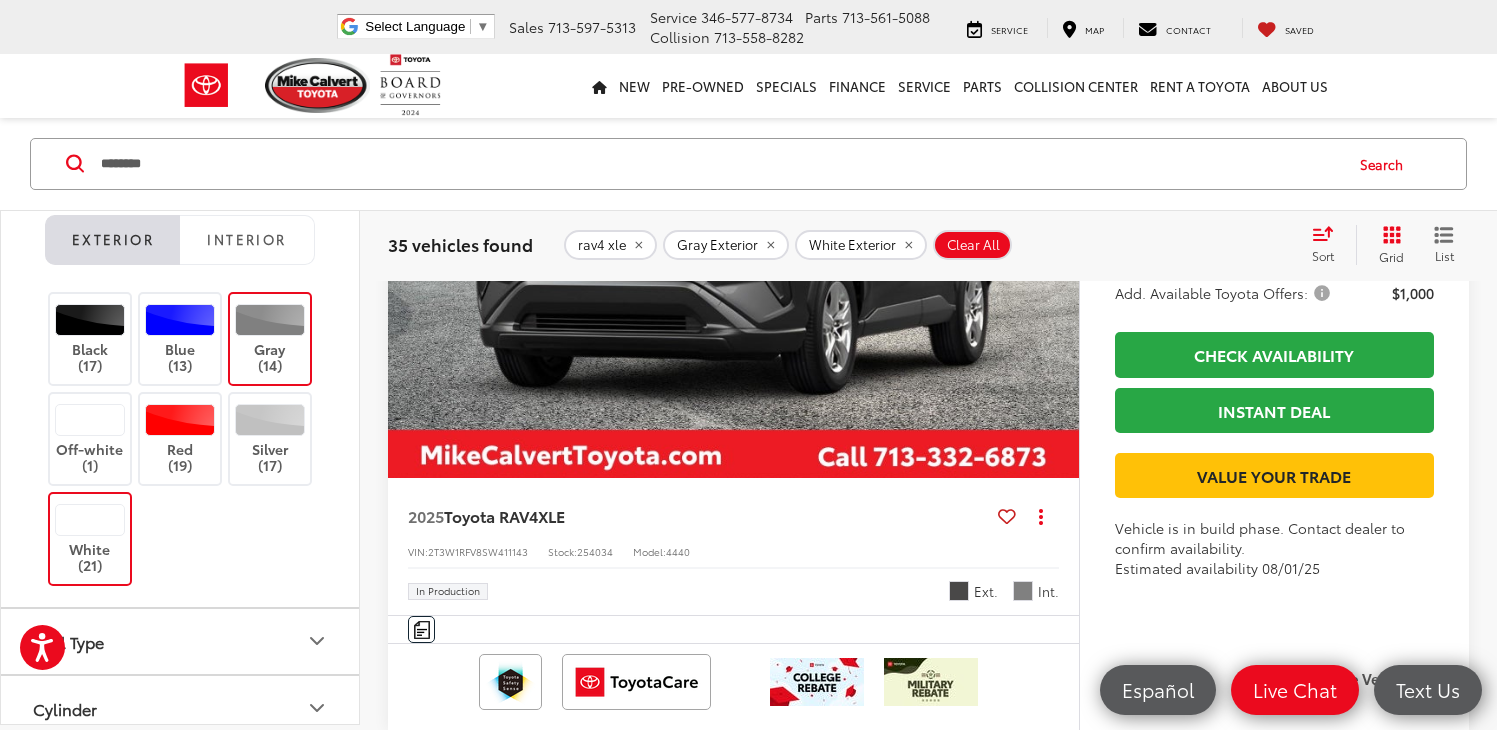 click at bounding box center [1058, 219] 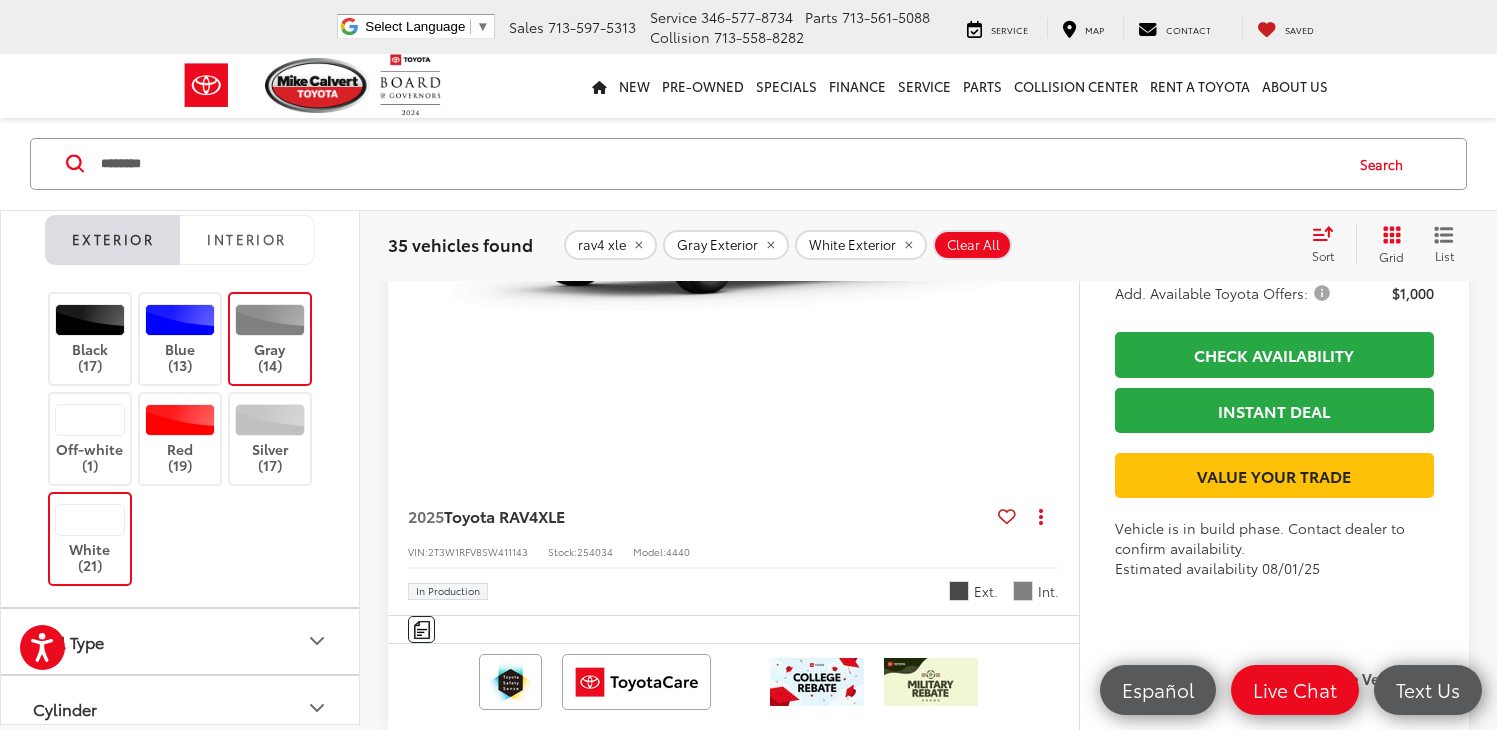 click at bounding box center [1058, 219] 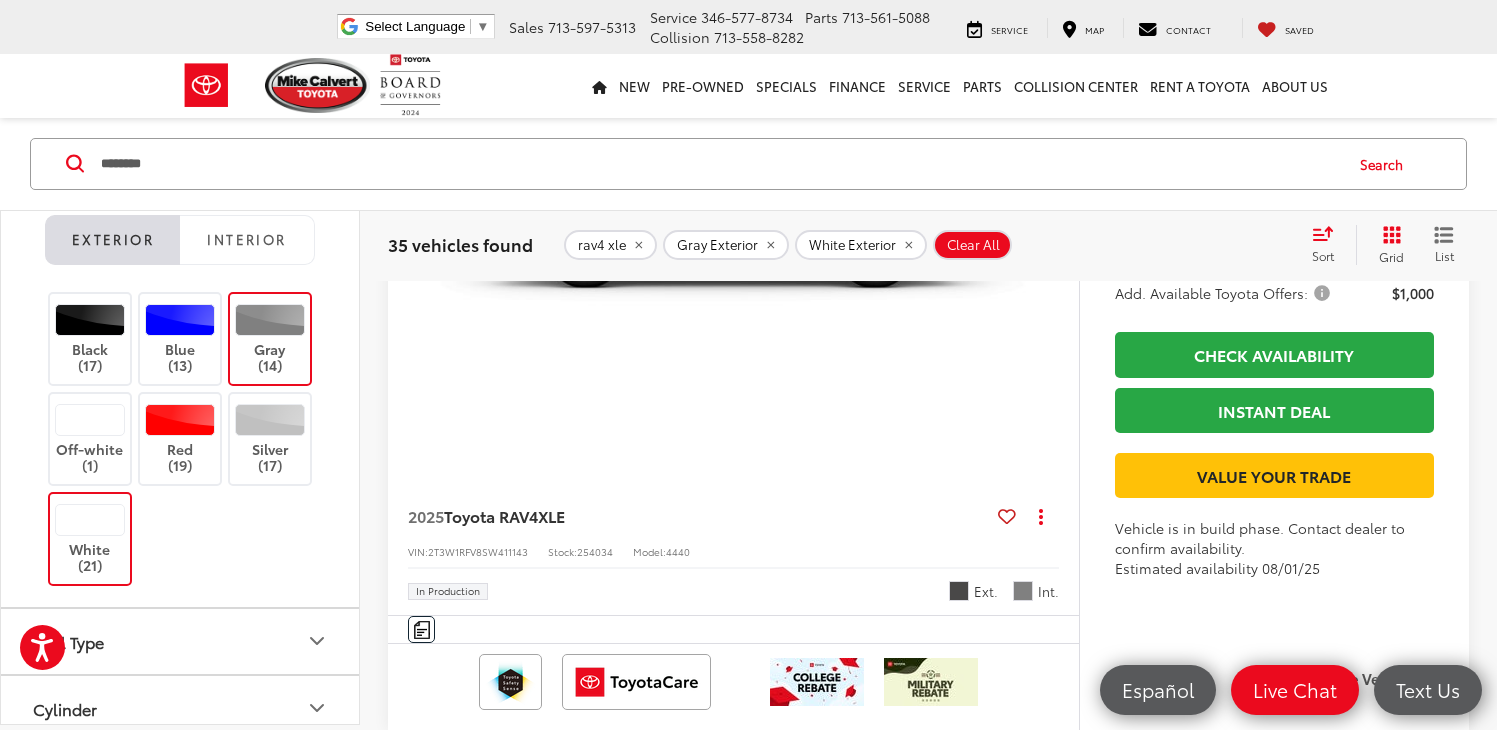 click at bounding box center [1058, 219] 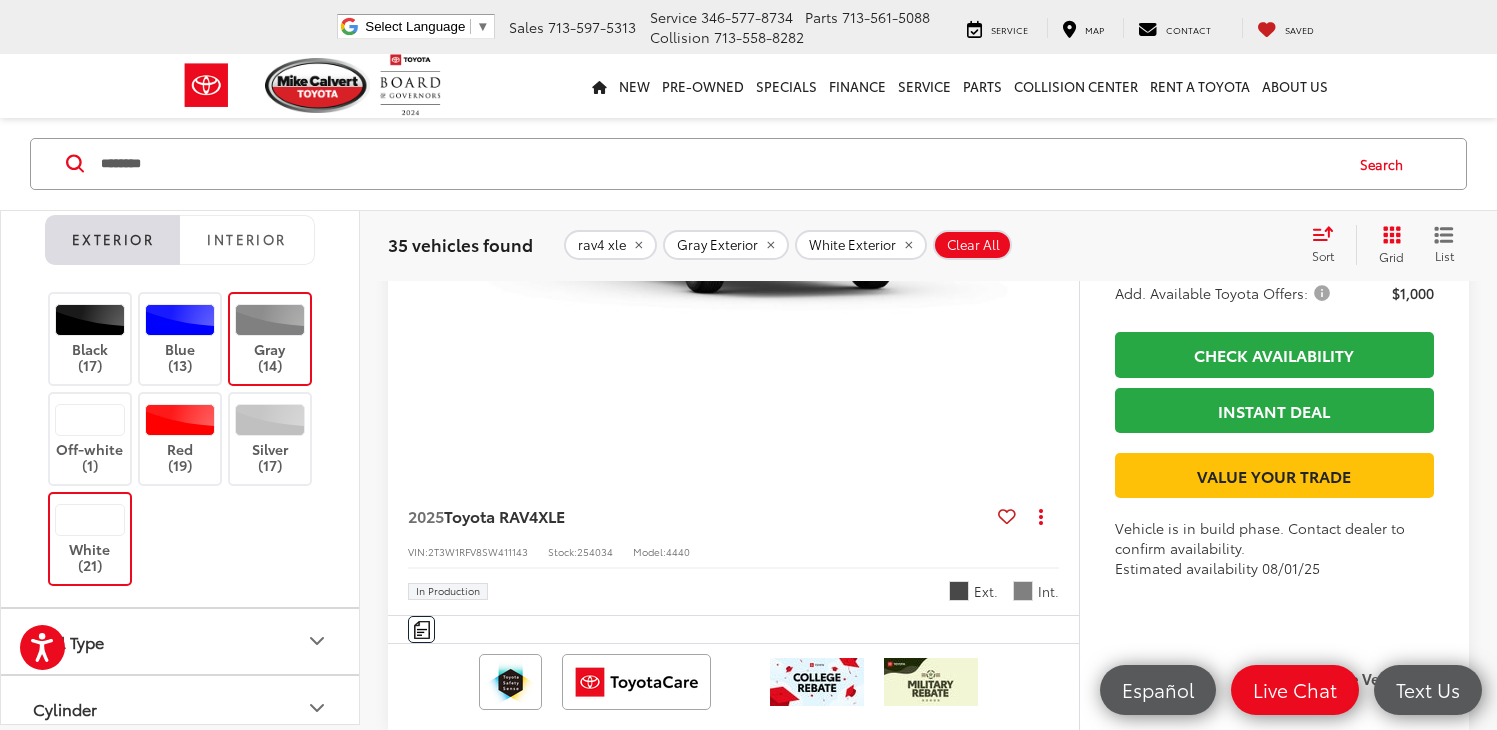 click at bounding box center (1058, 219) 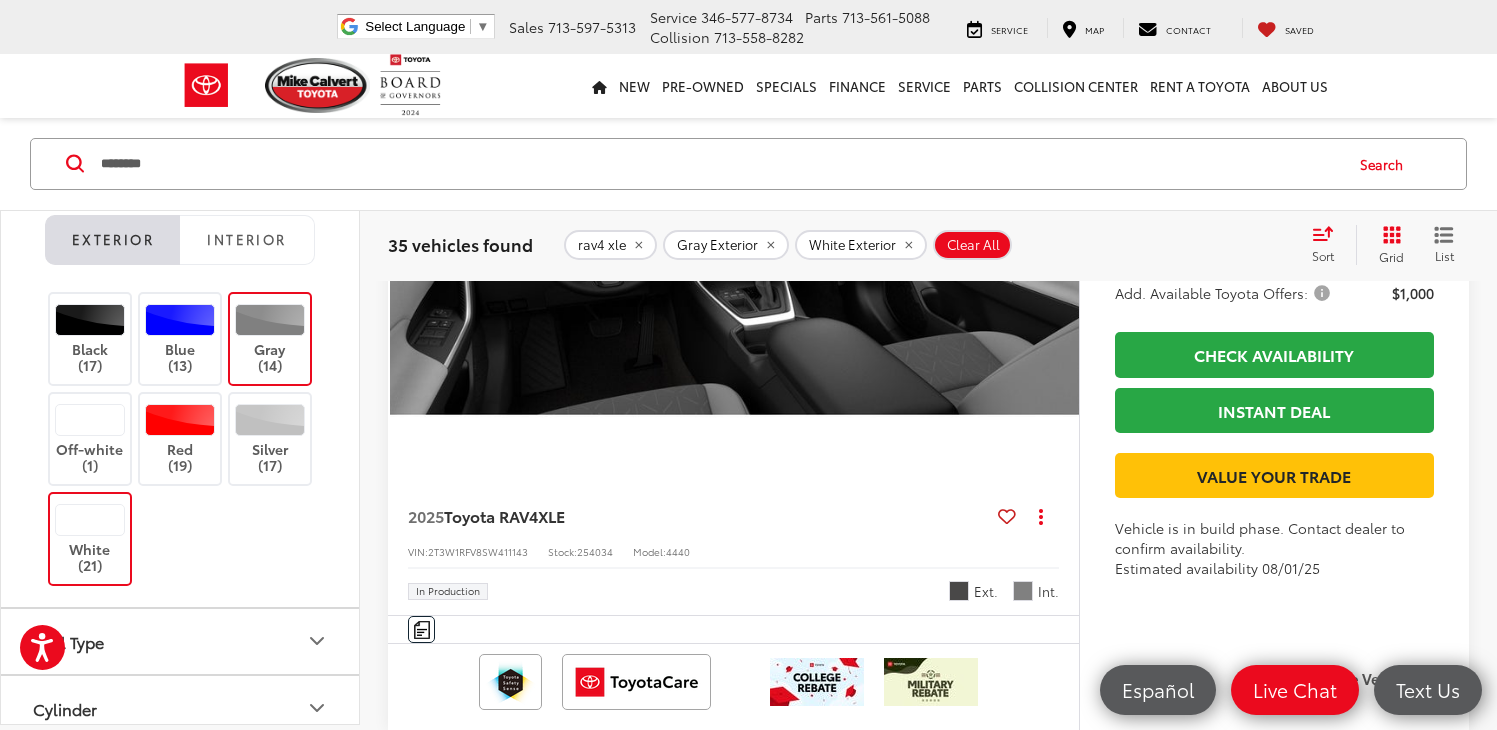 click at bounding box center [1058, 219] 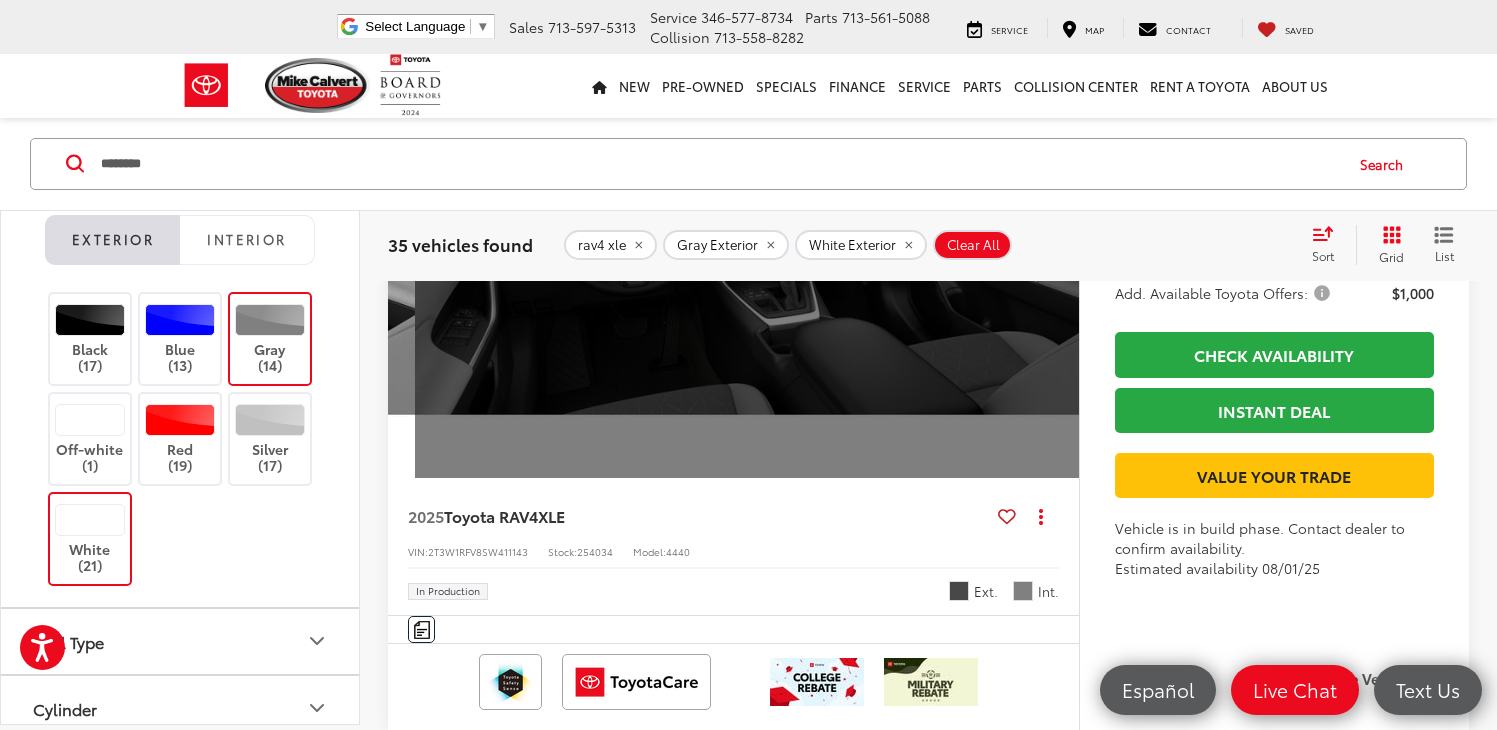 scroll, scrollTop: 0, scrollLeft: 3470, axis: horizontal 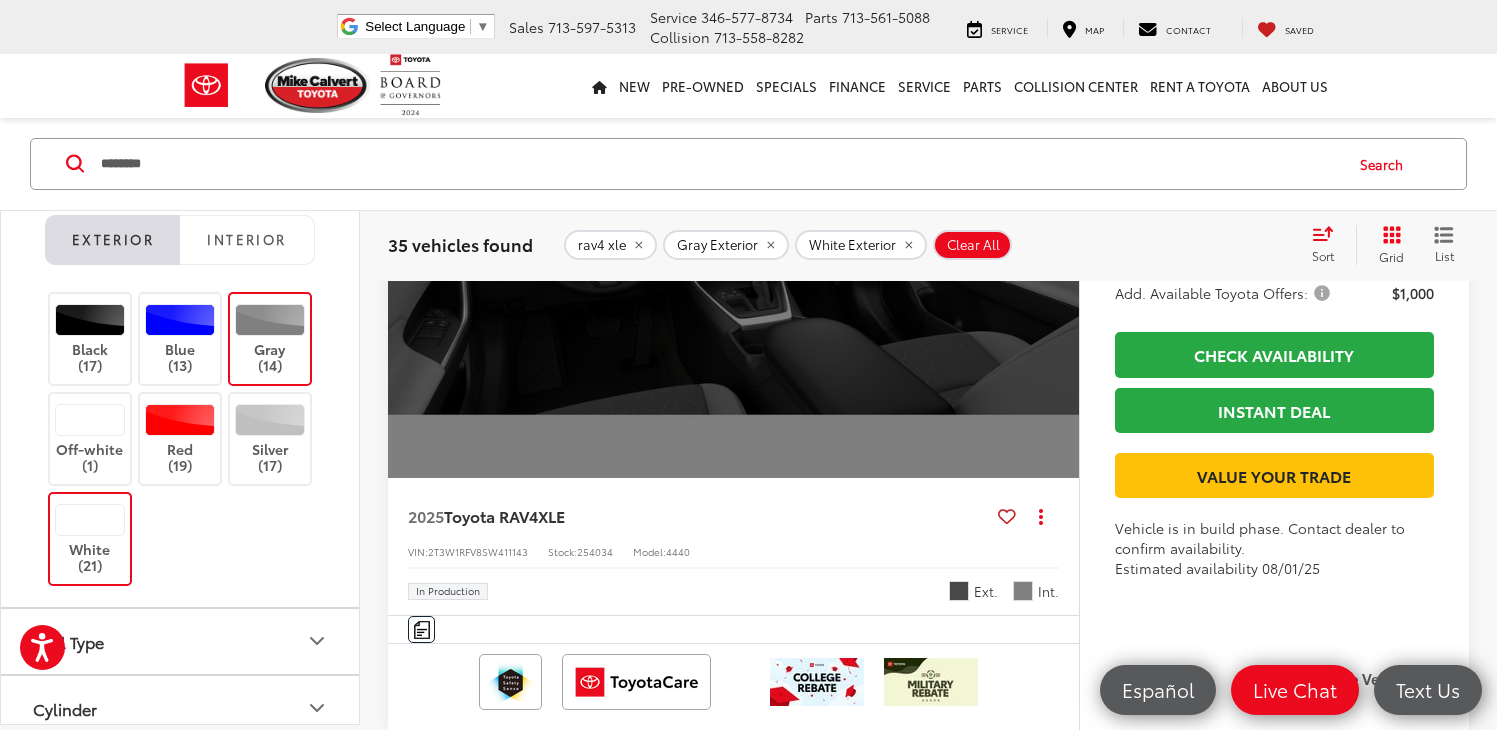 click on "View More" at bounding box center (734, 220) 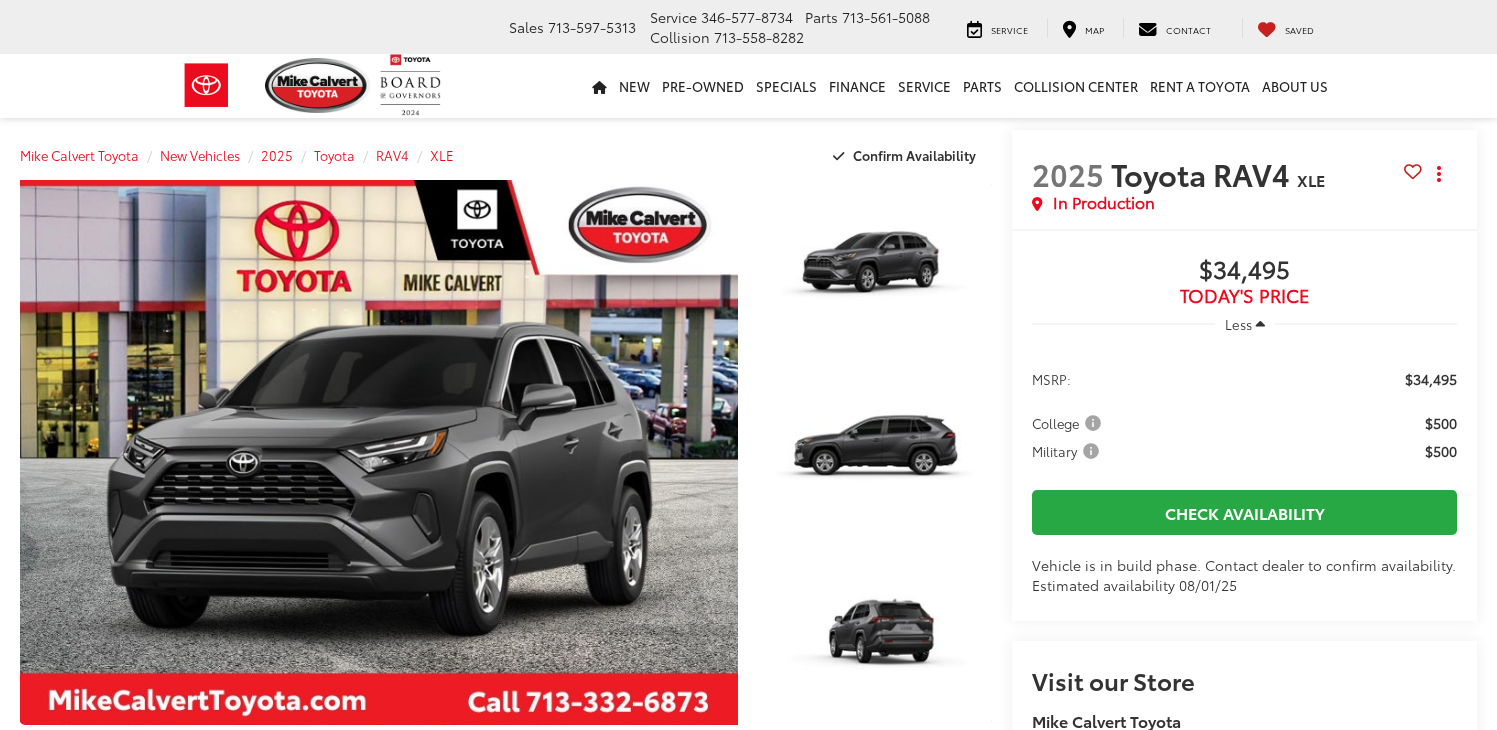 scroll, scrollTop: 0, scrollLeft: 0, axis: both 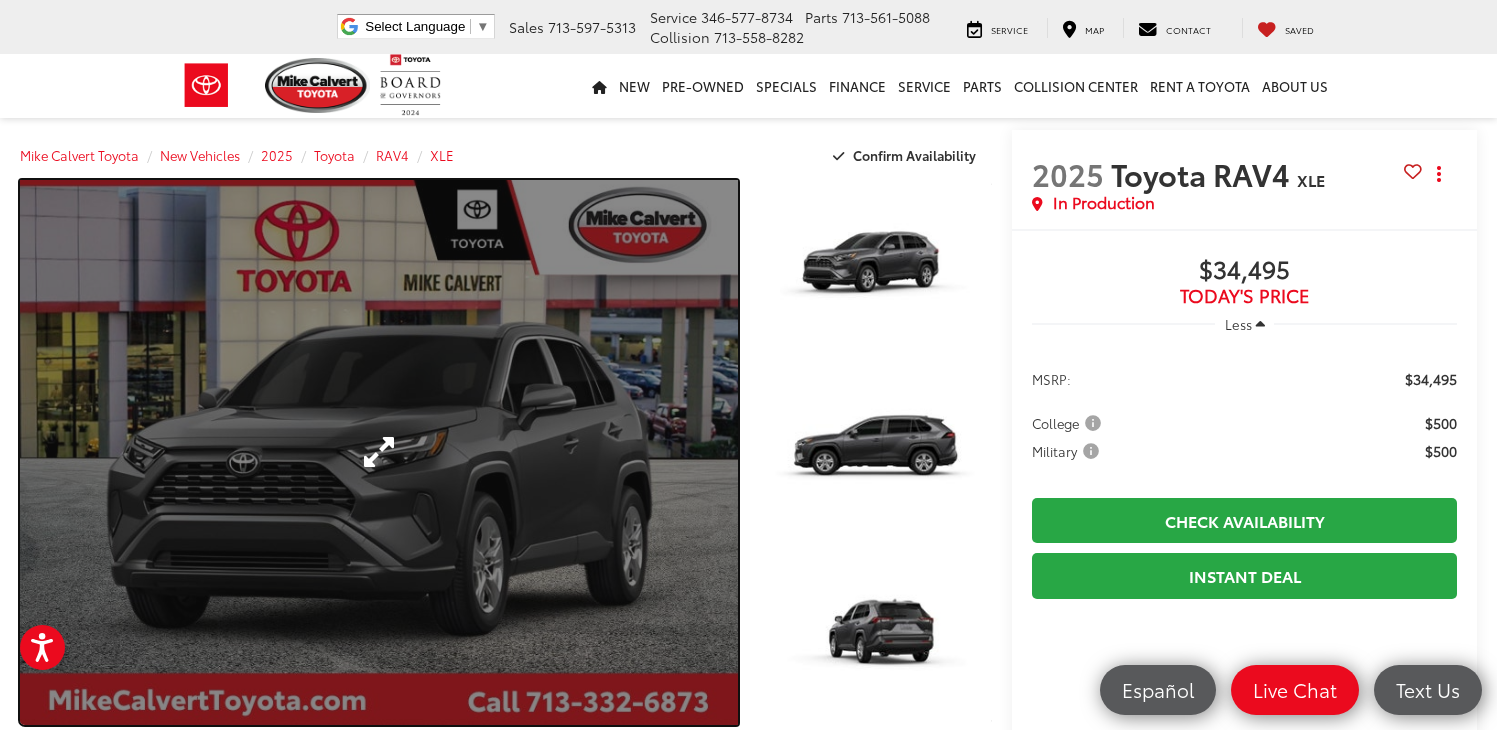 click at bounding box center [379, 452] 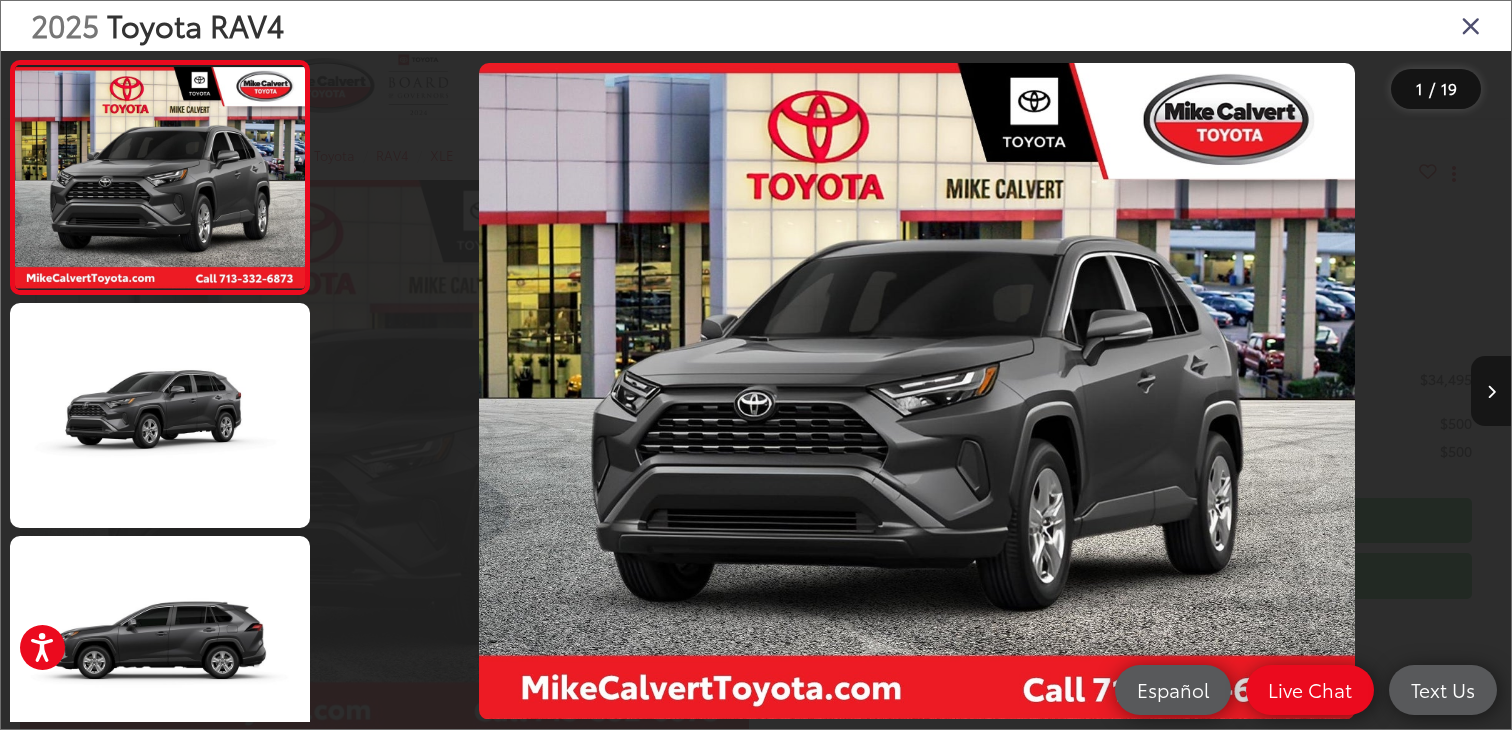 click at bounding box center [1491, 391] 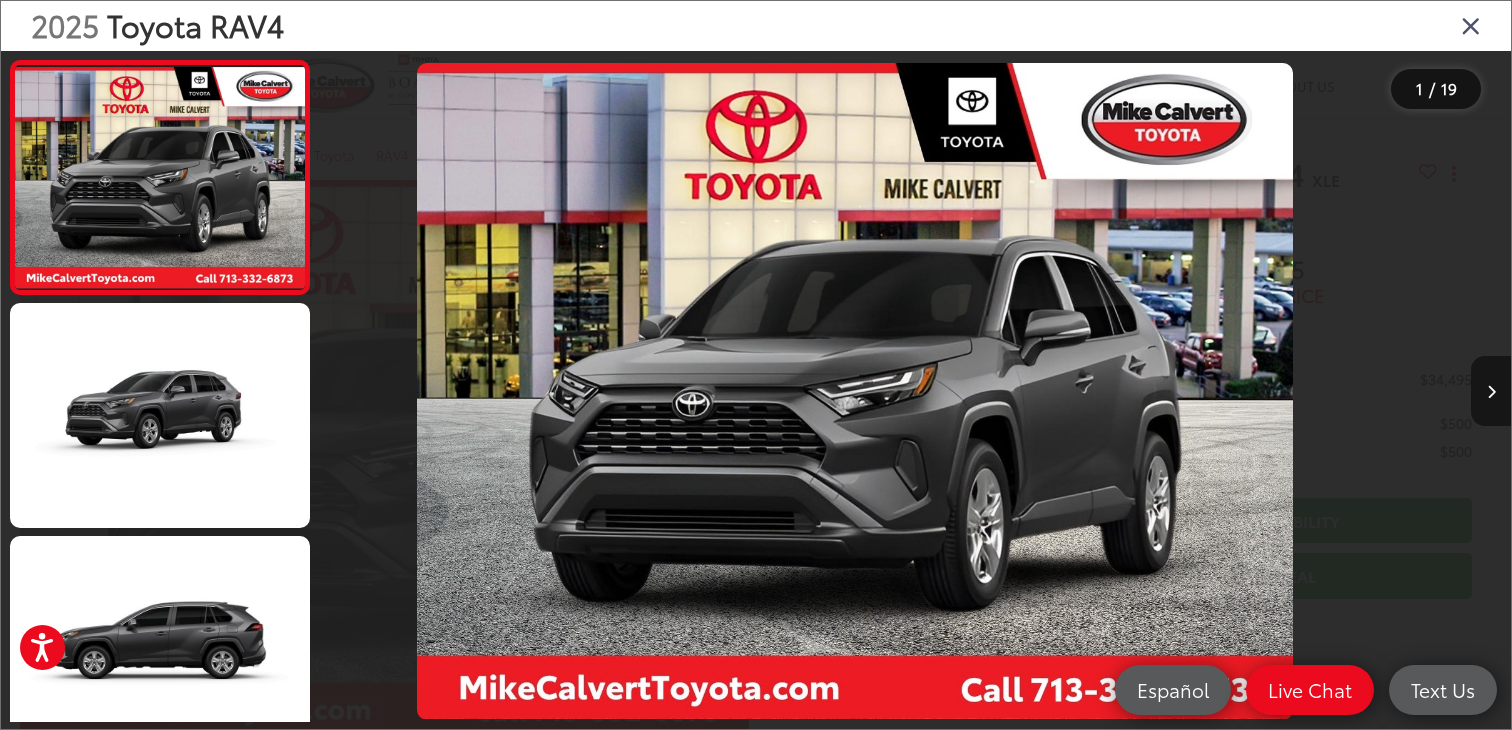 scroll, scrollTop: 75, scrollLeft: 0, axis: vertical 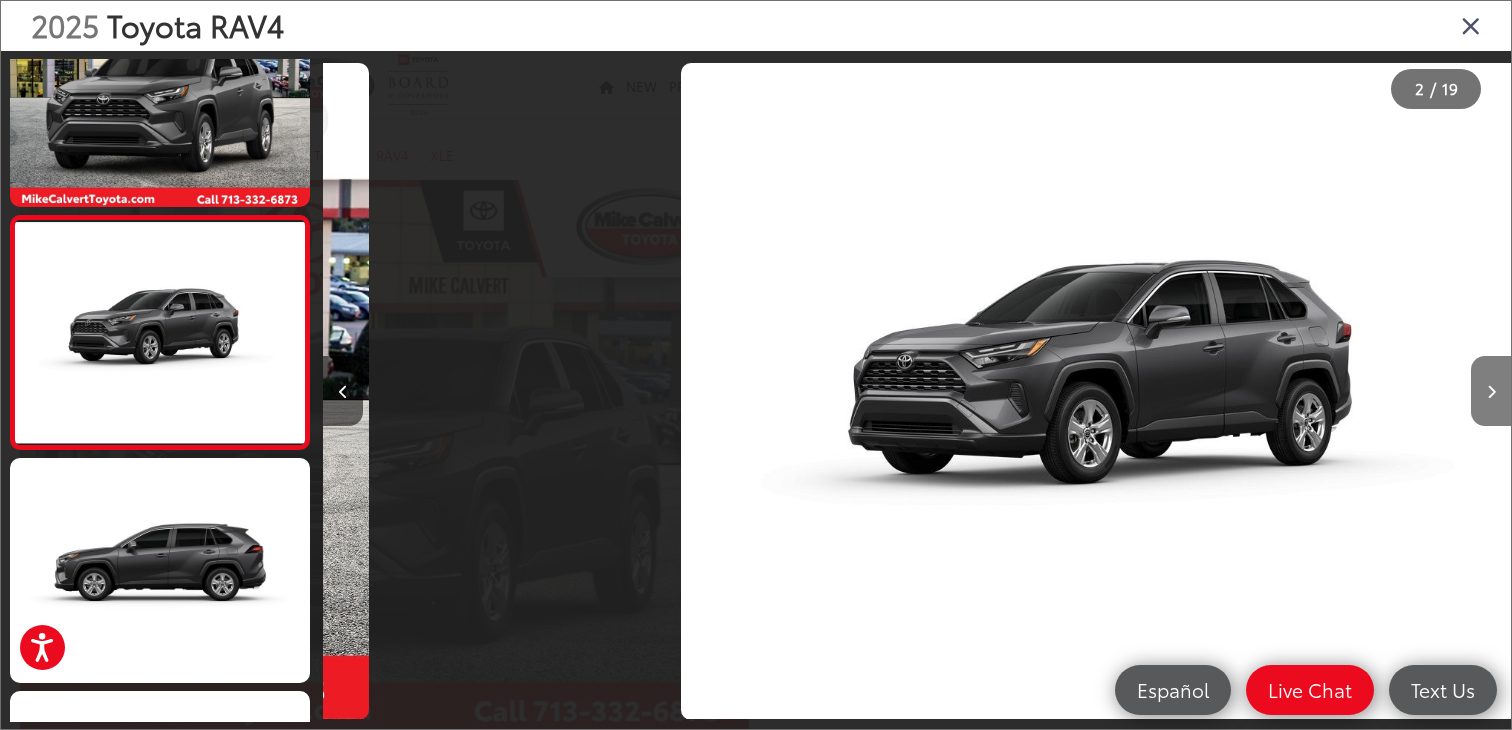 click at bounding box center (1491, 391) 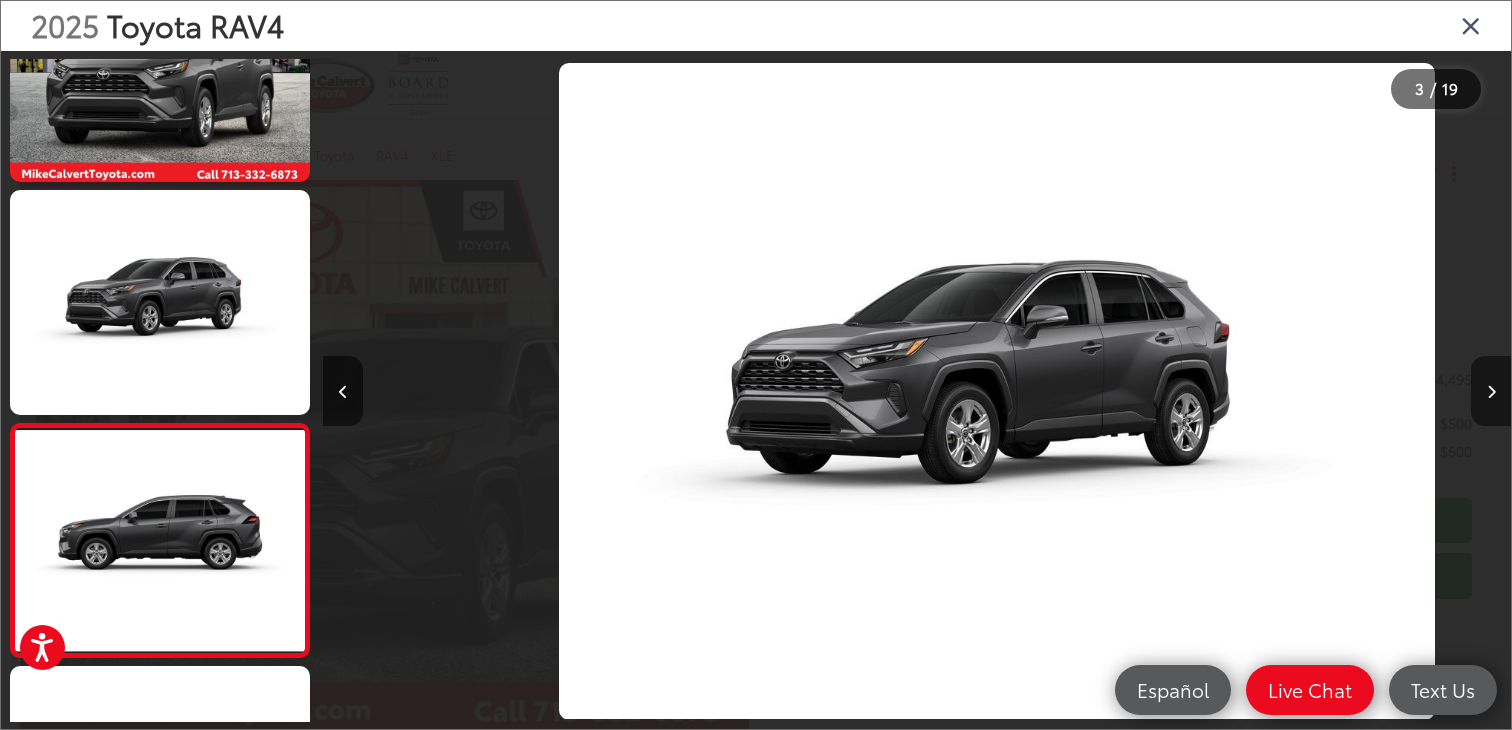 scroll, scrollTop: 265, scrollLeft: 0, axis: vertical 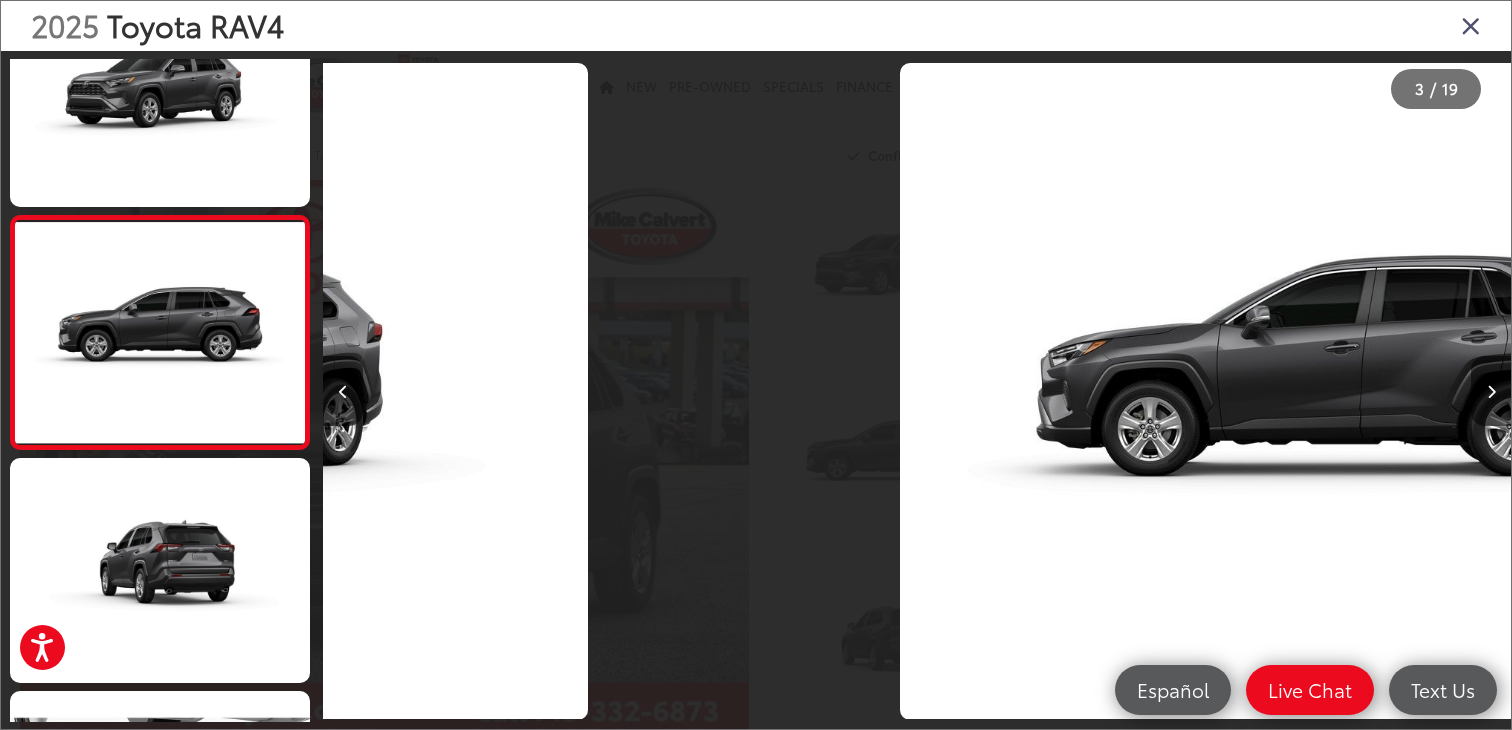 click at bounding box center [1491, 391] 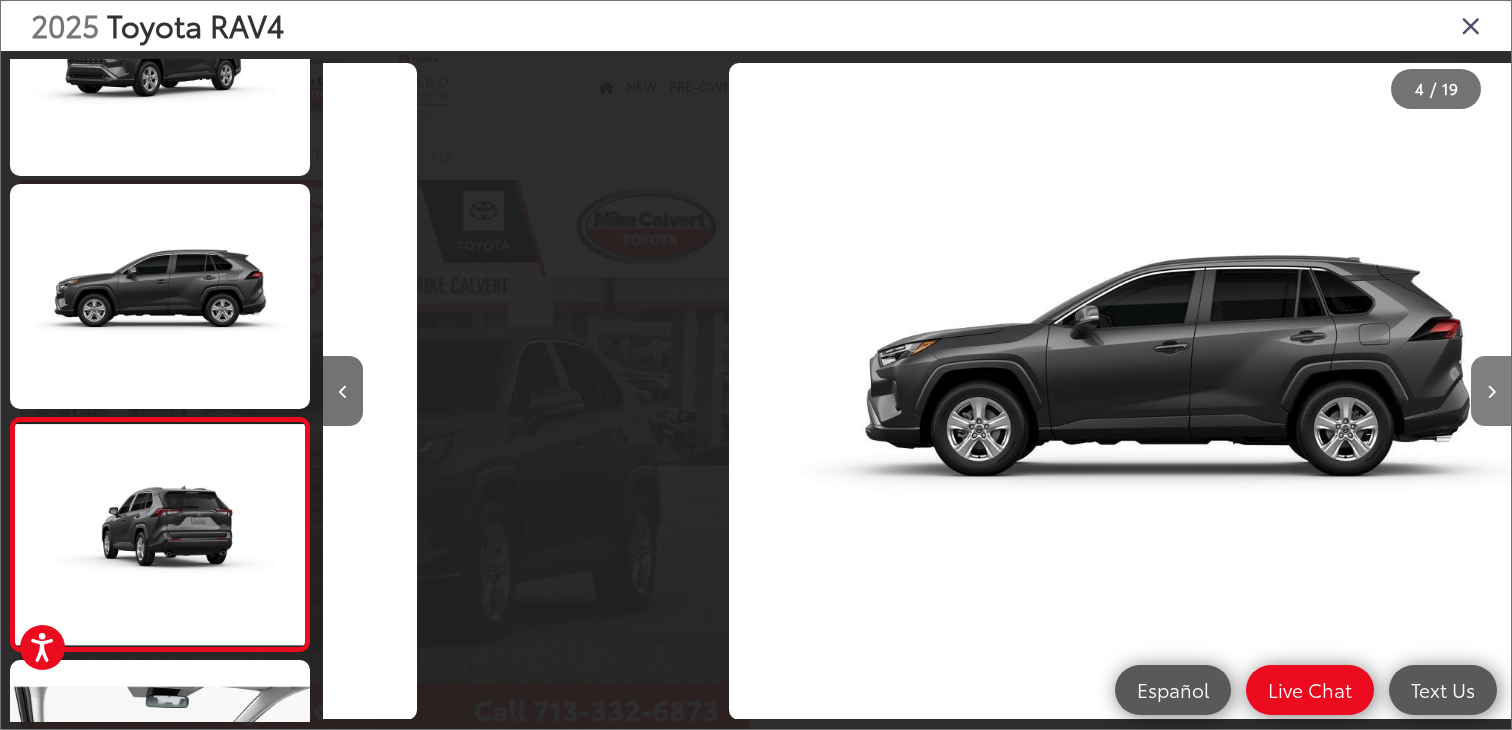 scroll, scrollTop: 422, scrollLeft: 0, axis: vertical 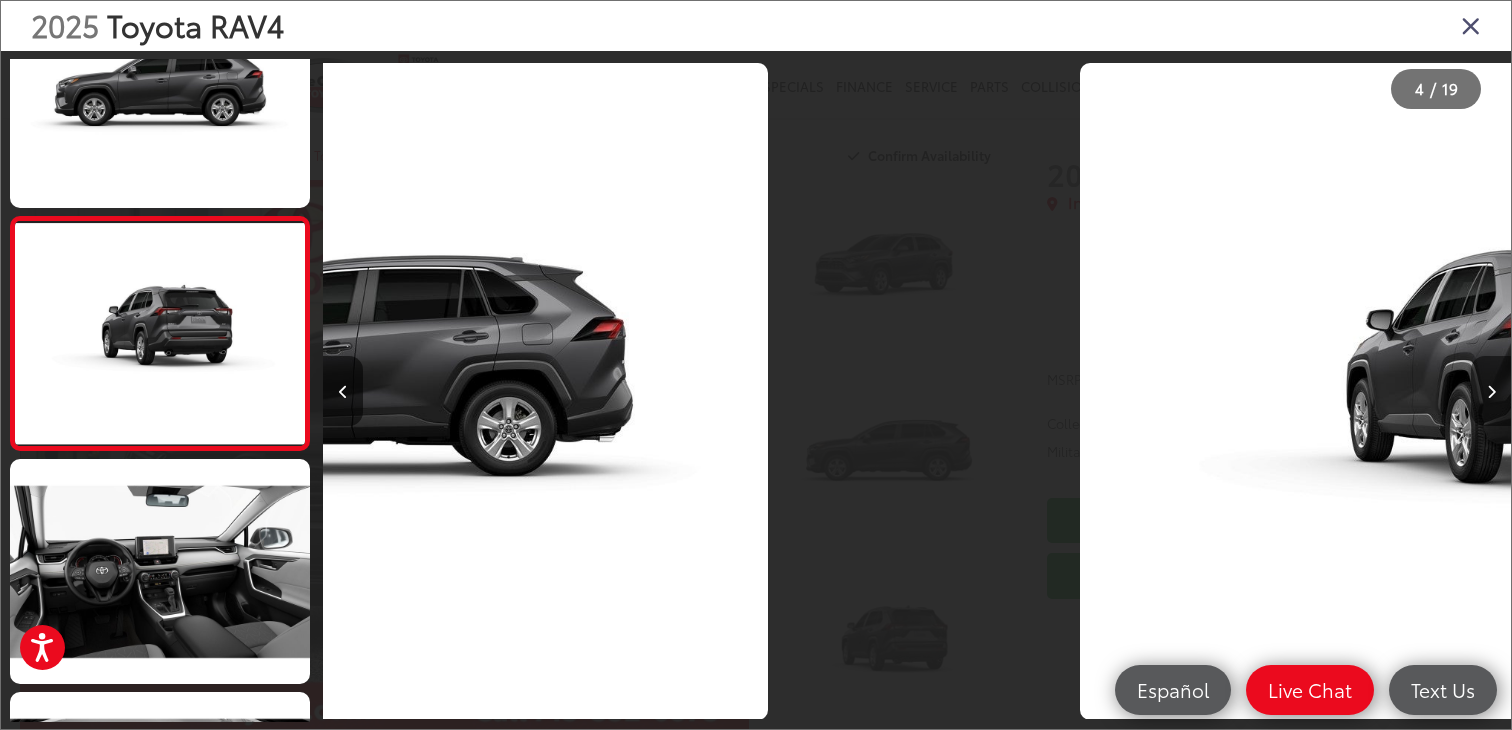 click at bounding box center (1491, 391) 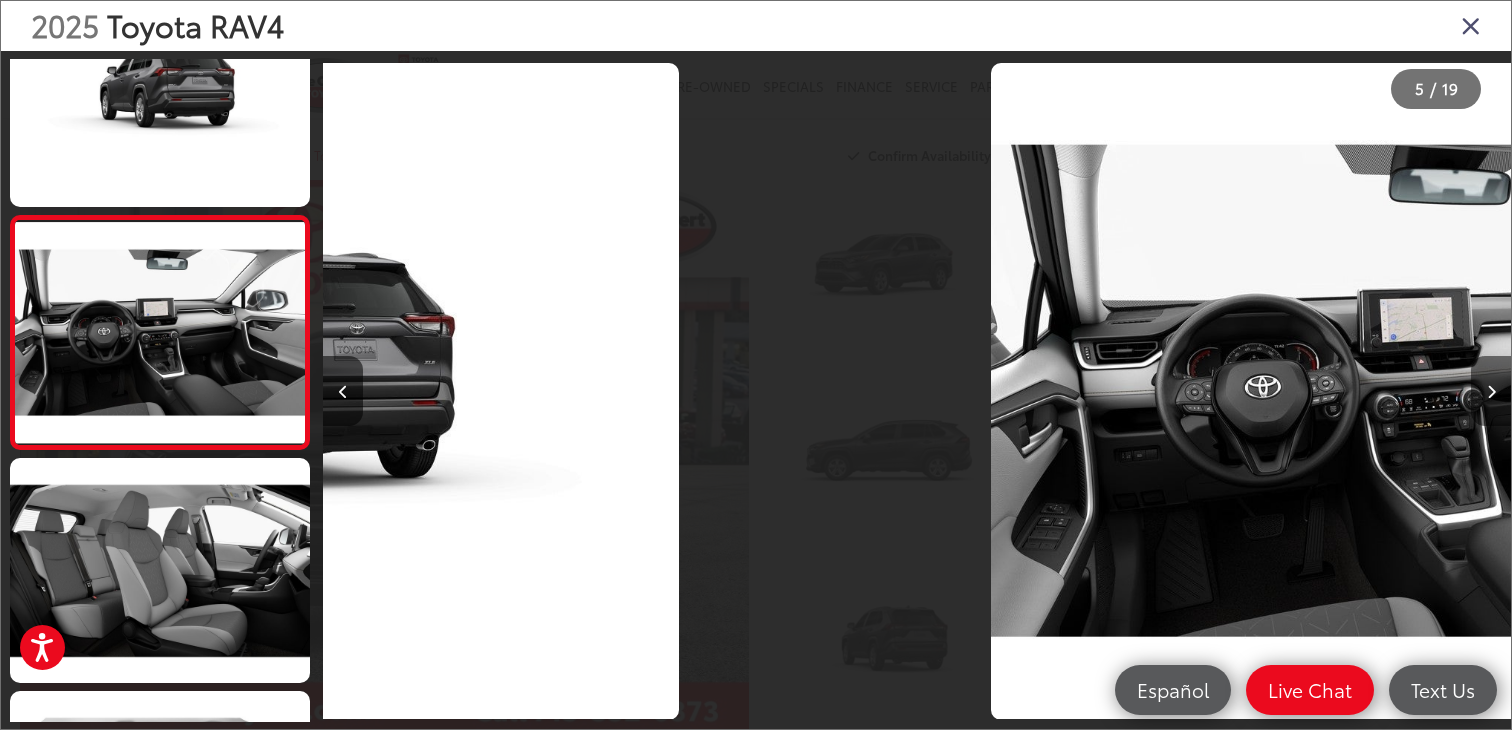 click at bounding box center [1491, 391] 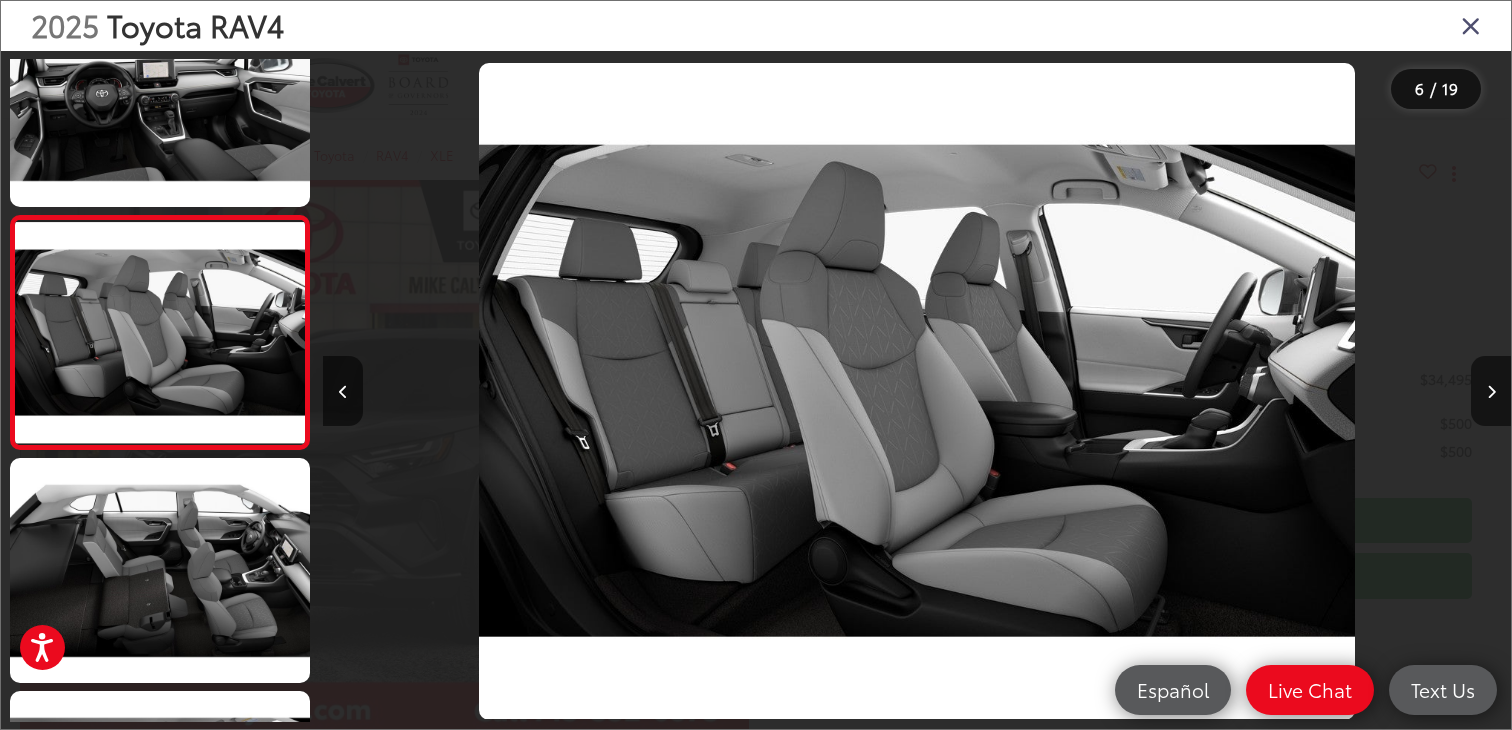 click at bounding box center (1471, 25) 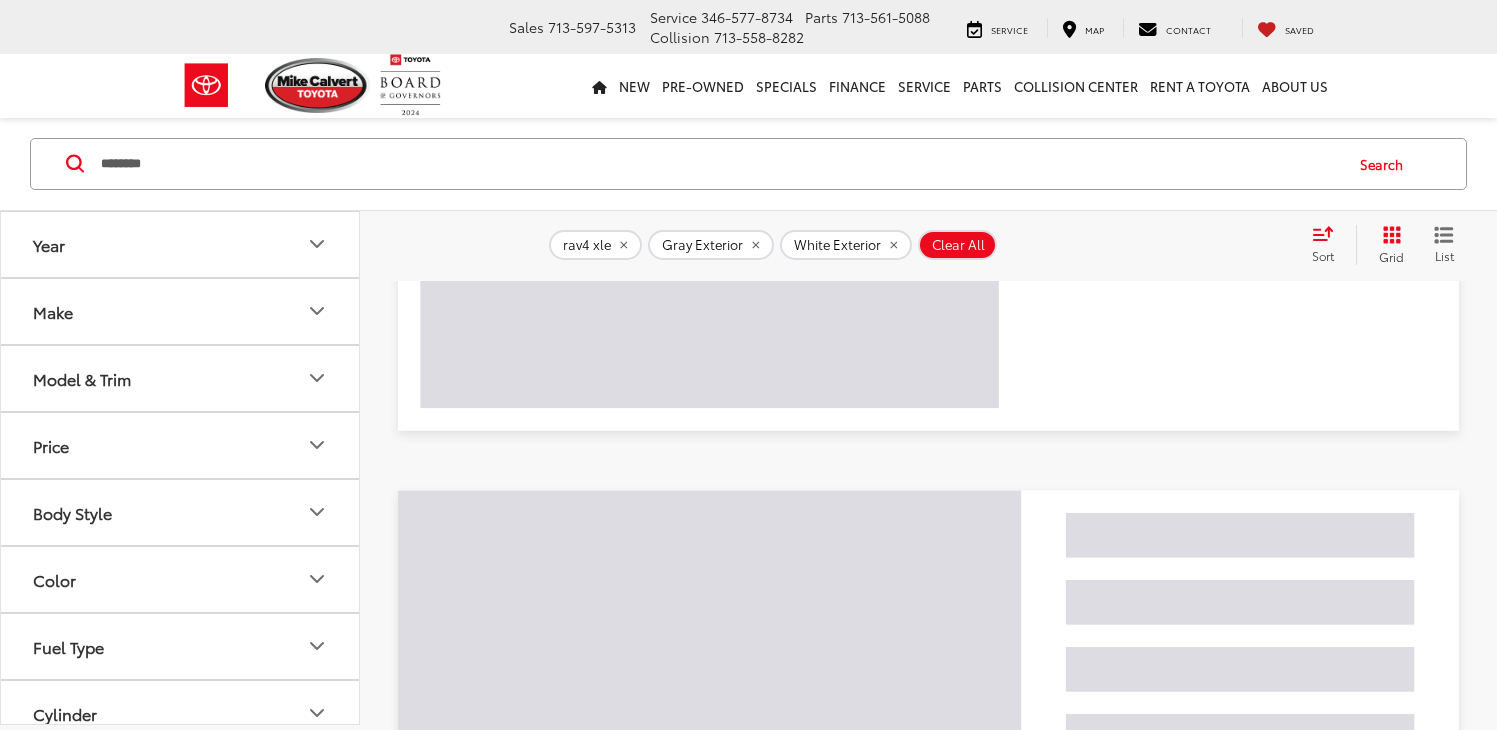 scroll, scrollTop: 0, scrollLeft: 0, axis: both 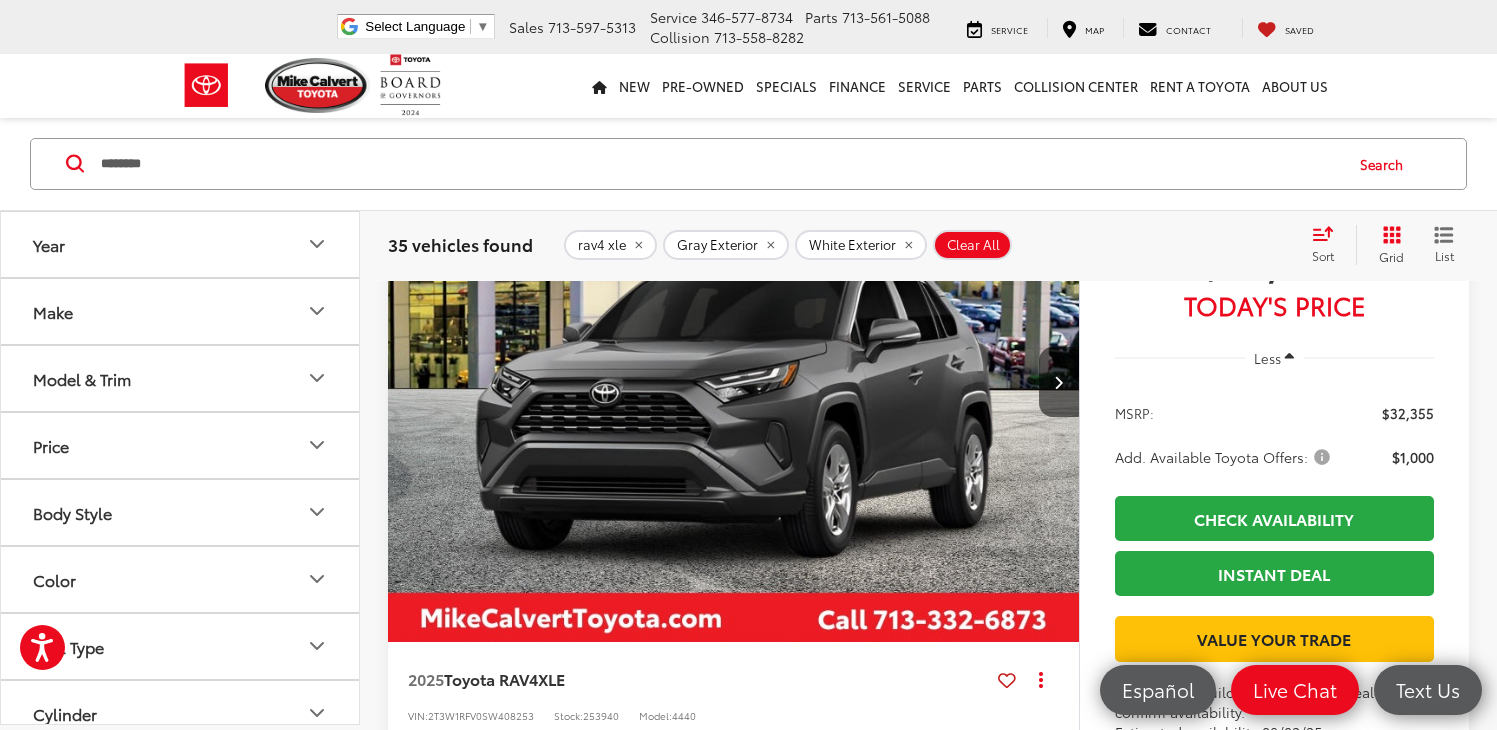 click at bounding box center (734, 383) 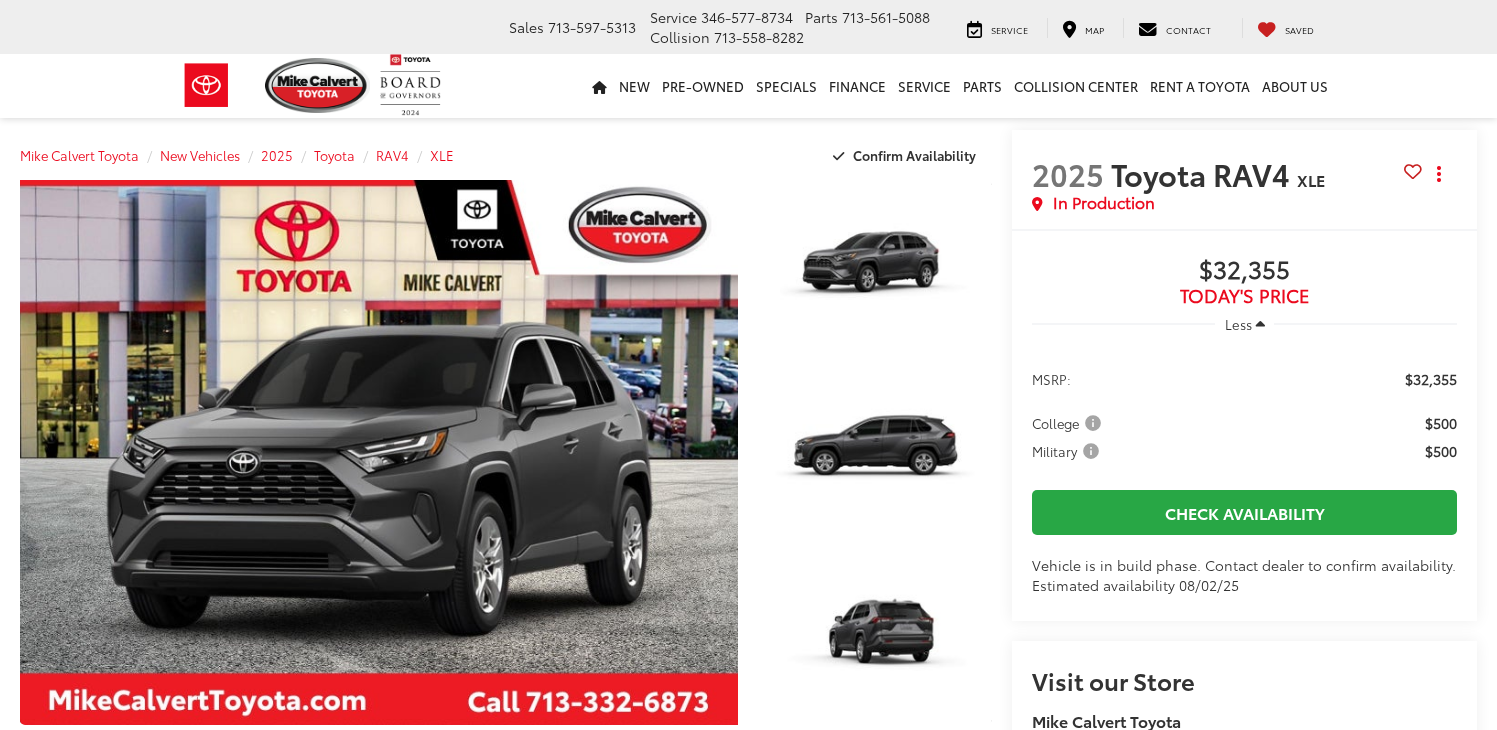 scroll, scrollTop: 0, scrollLeft: 0, axis: both 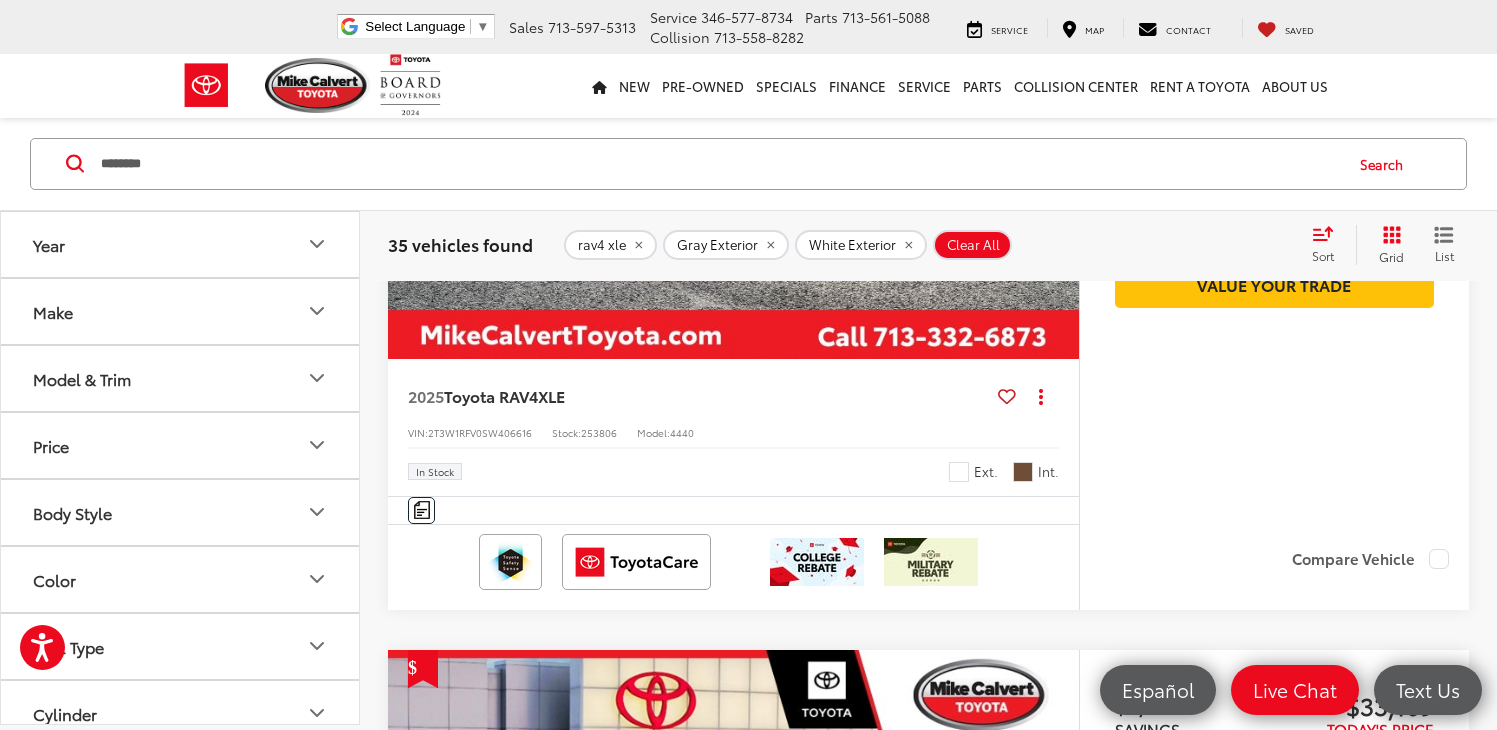 click at bounding box center (734, 100) 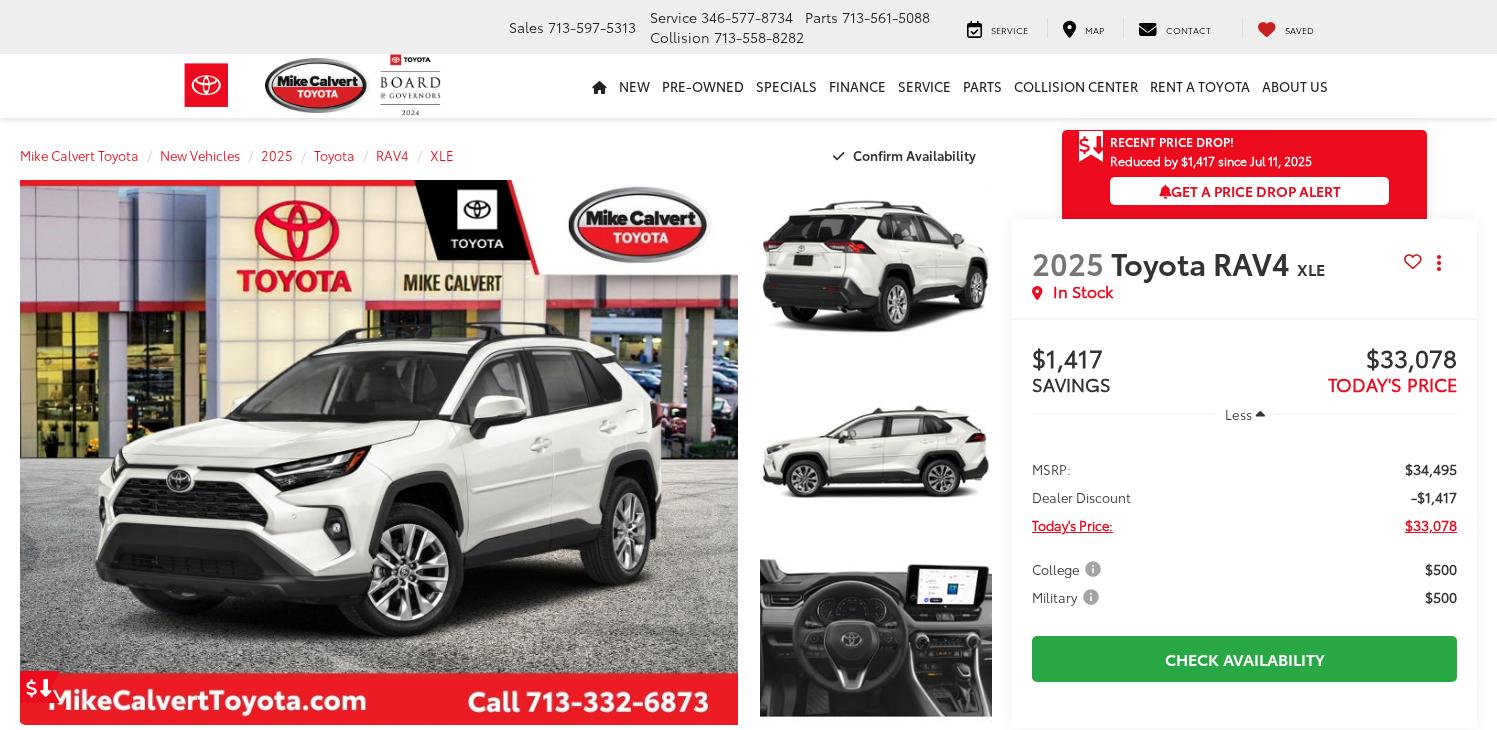 scroll, scrollTop: 0, scrollLeft: 0, axis: both 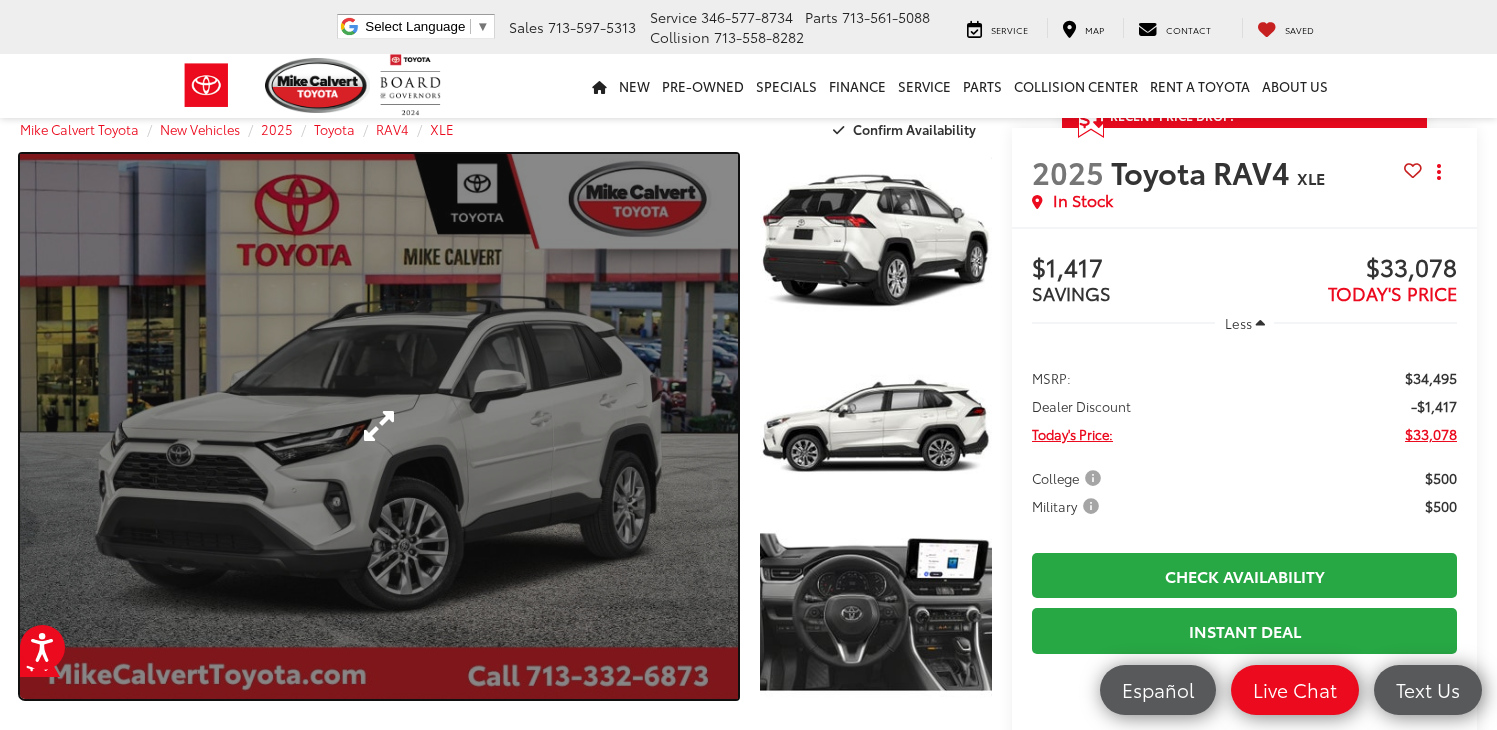 click at bounding box center [379, 426] 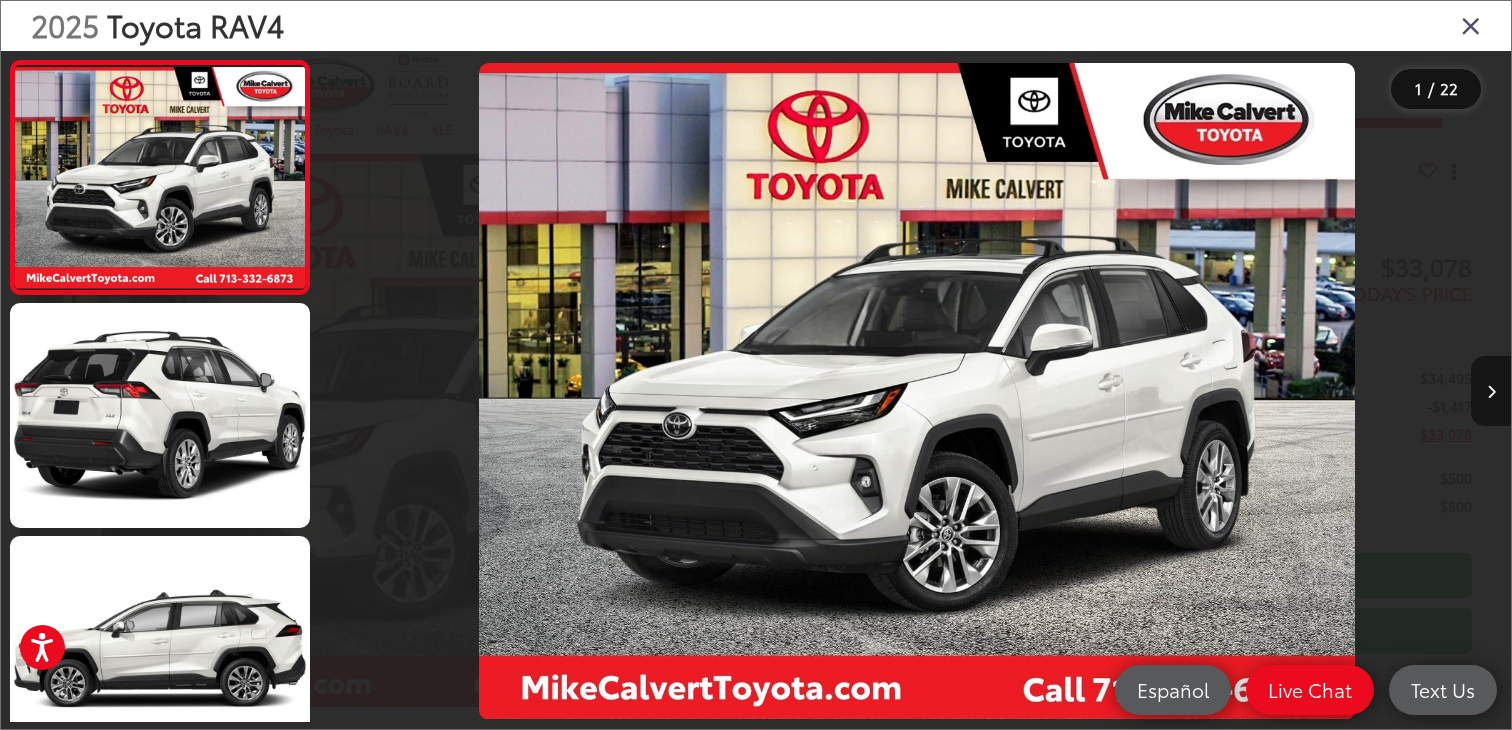 click at bounding box center (1491, 391) 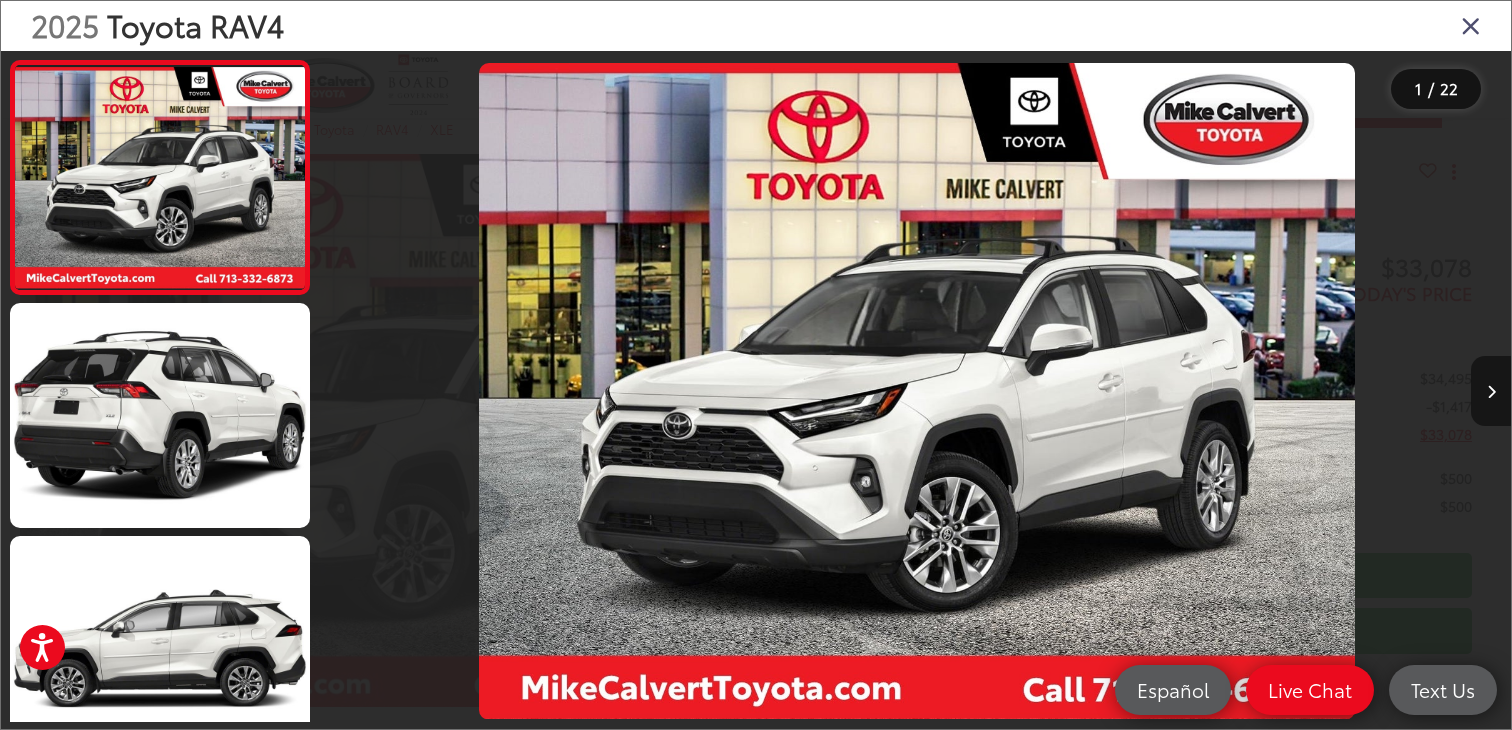 scroll, scrollTop: 0, scrollLeft: 139, axis: horizontal 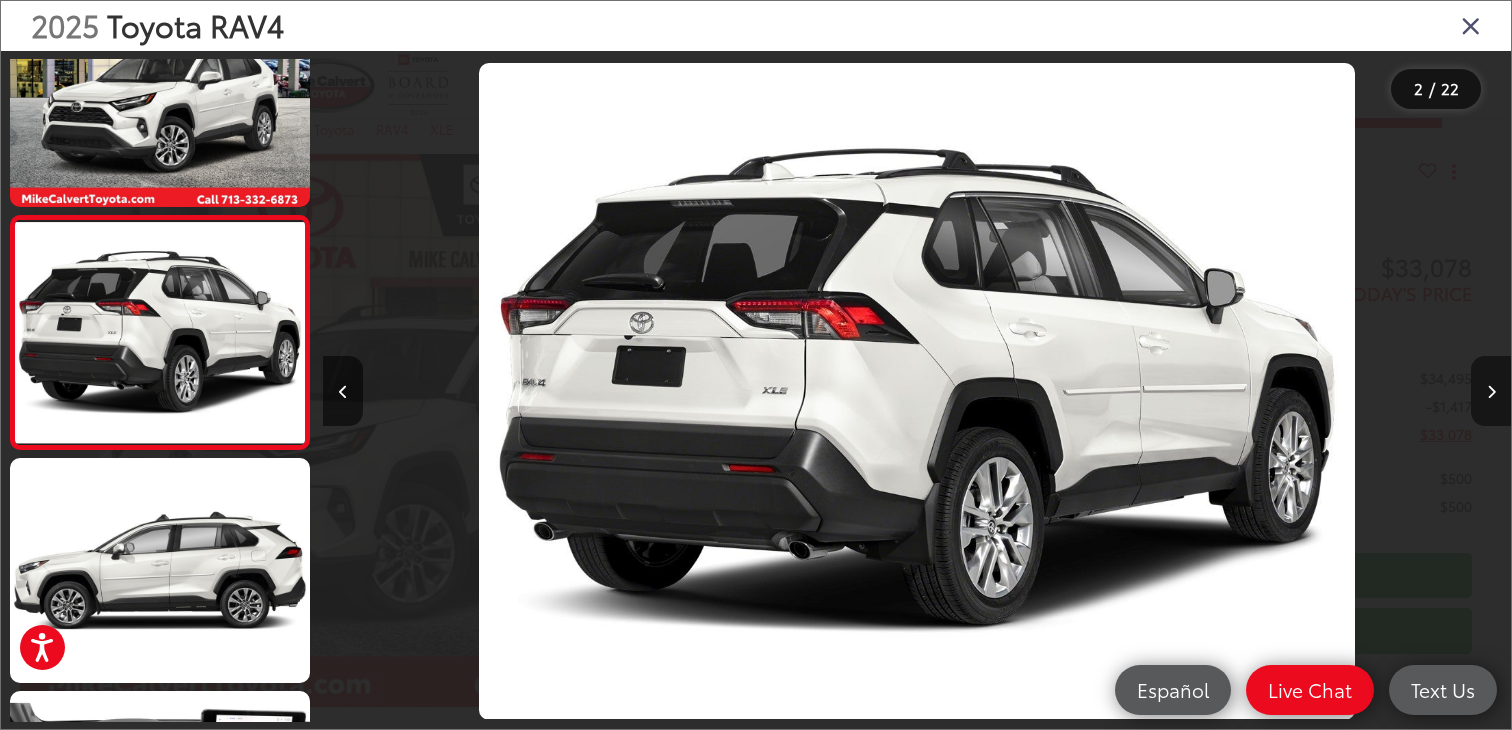 click at bounding box center [1491, 391] 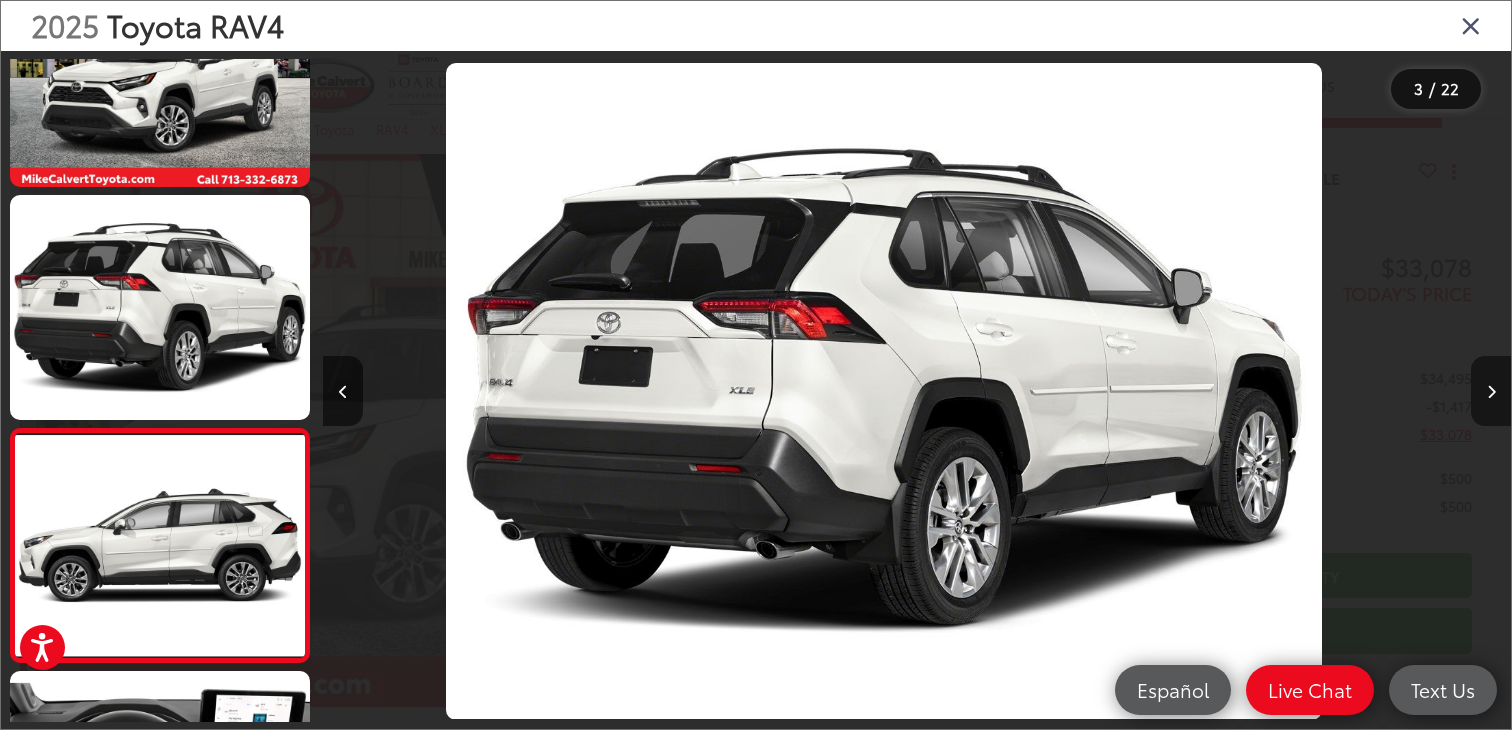 scroll, scrollTop: 170, scrollLeft: 0, axis: vertical 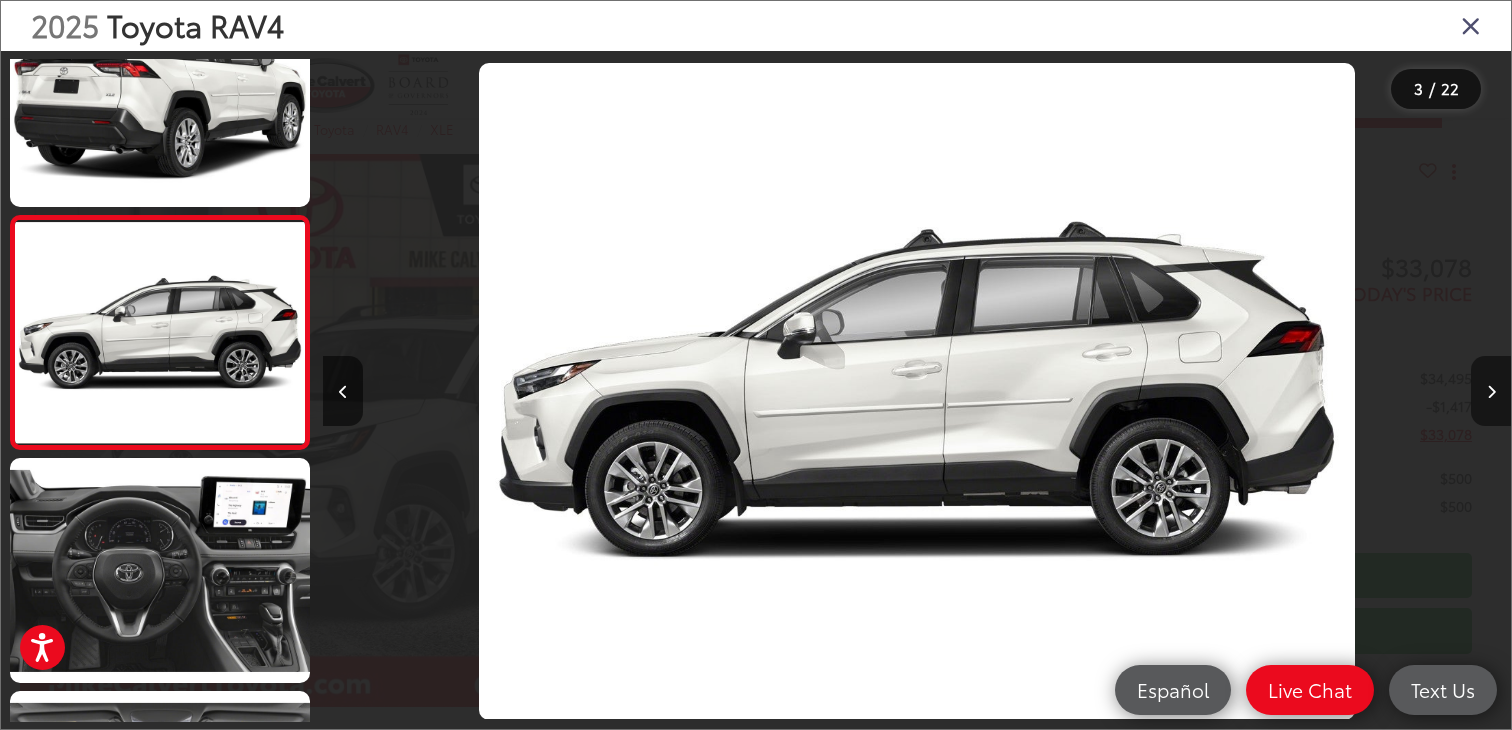 click at bounding box center (1491, 391) 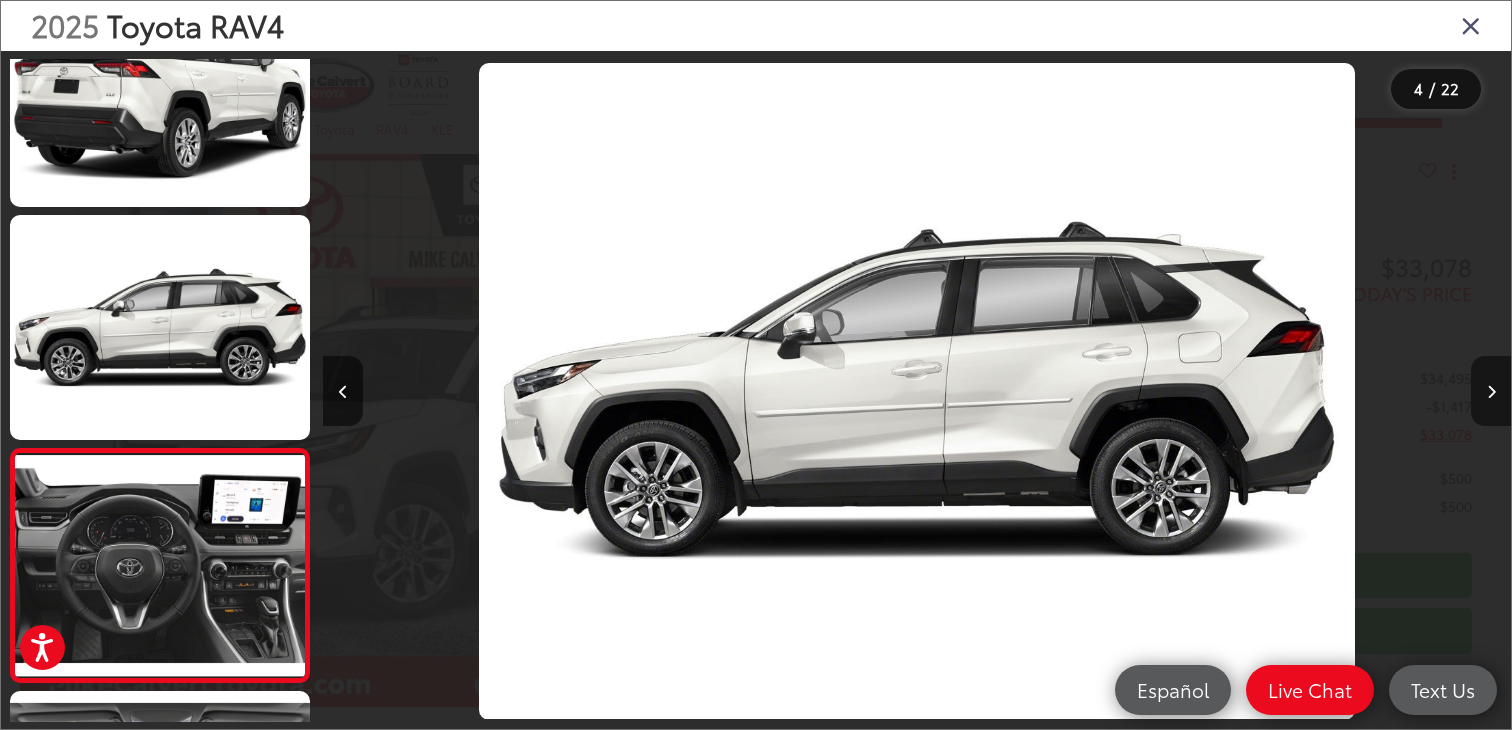 scroll, scrollTop: 0, scrollLeft: 2515, axis: horizontal 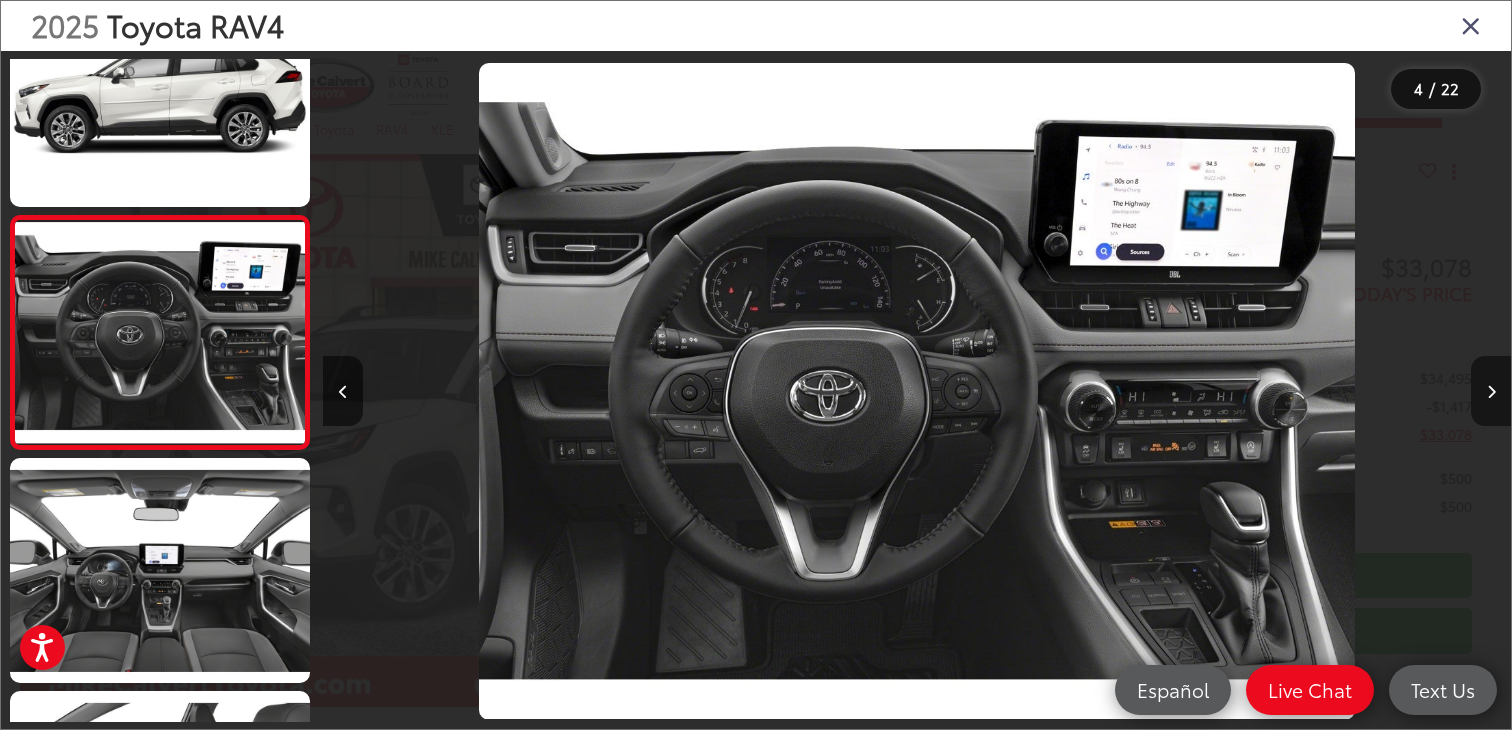 click at bounding box center [1491, 391] 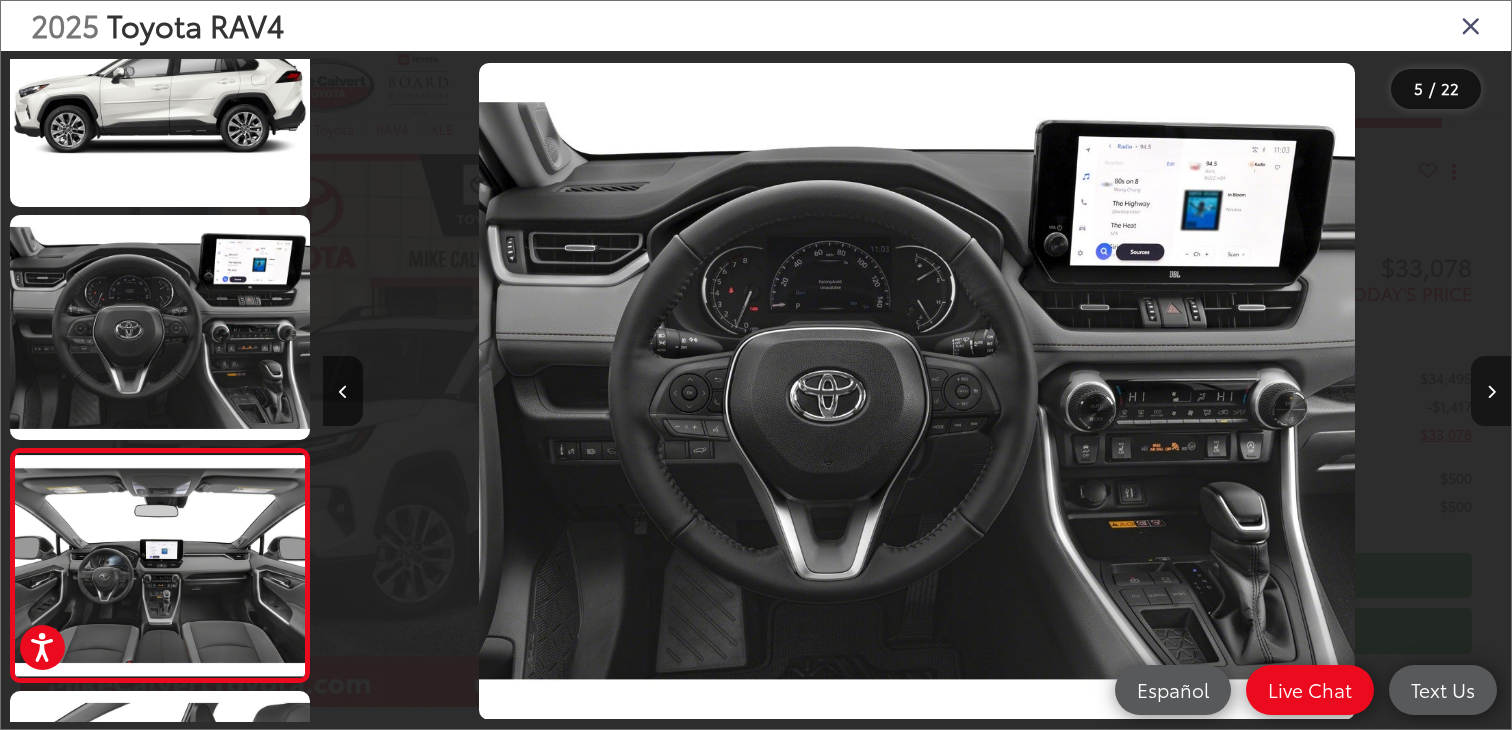 scroll, scrollTop: 0, scrollLeft: 3703, axis: horizontal 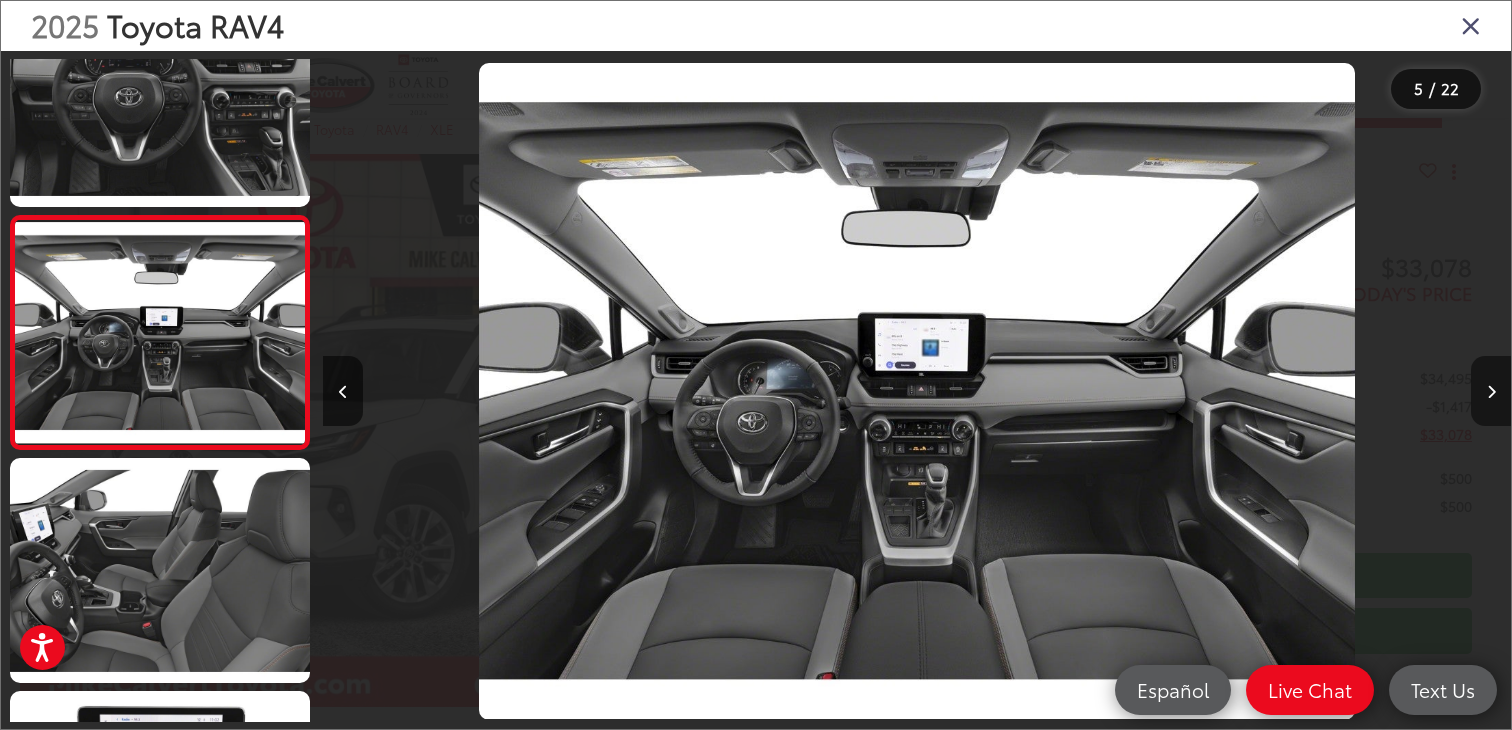click at bounding box center (1491, 391) 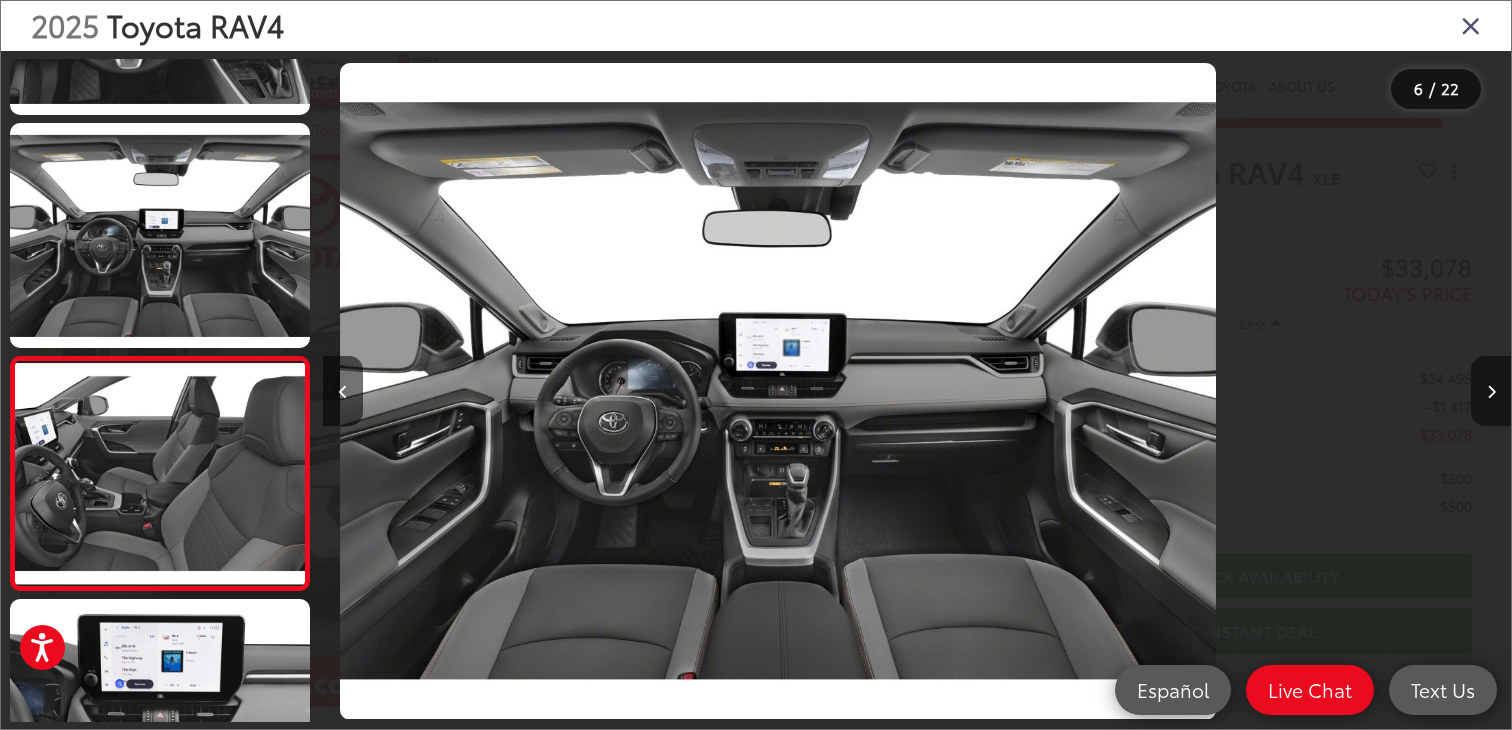 scroll, scrollTop: 1005, scrollLeft: 0, axis: vertical 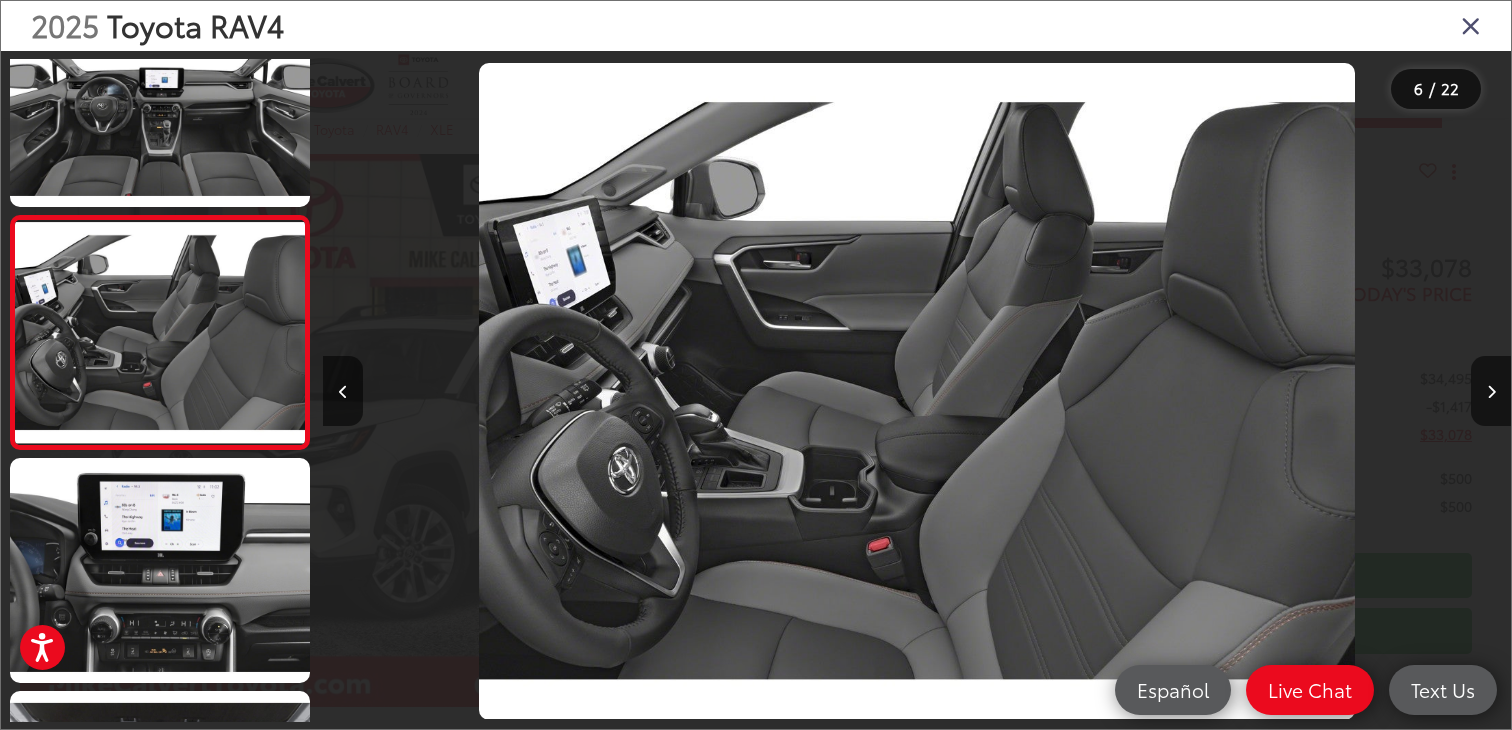 click at bounding box center [1471, 25] 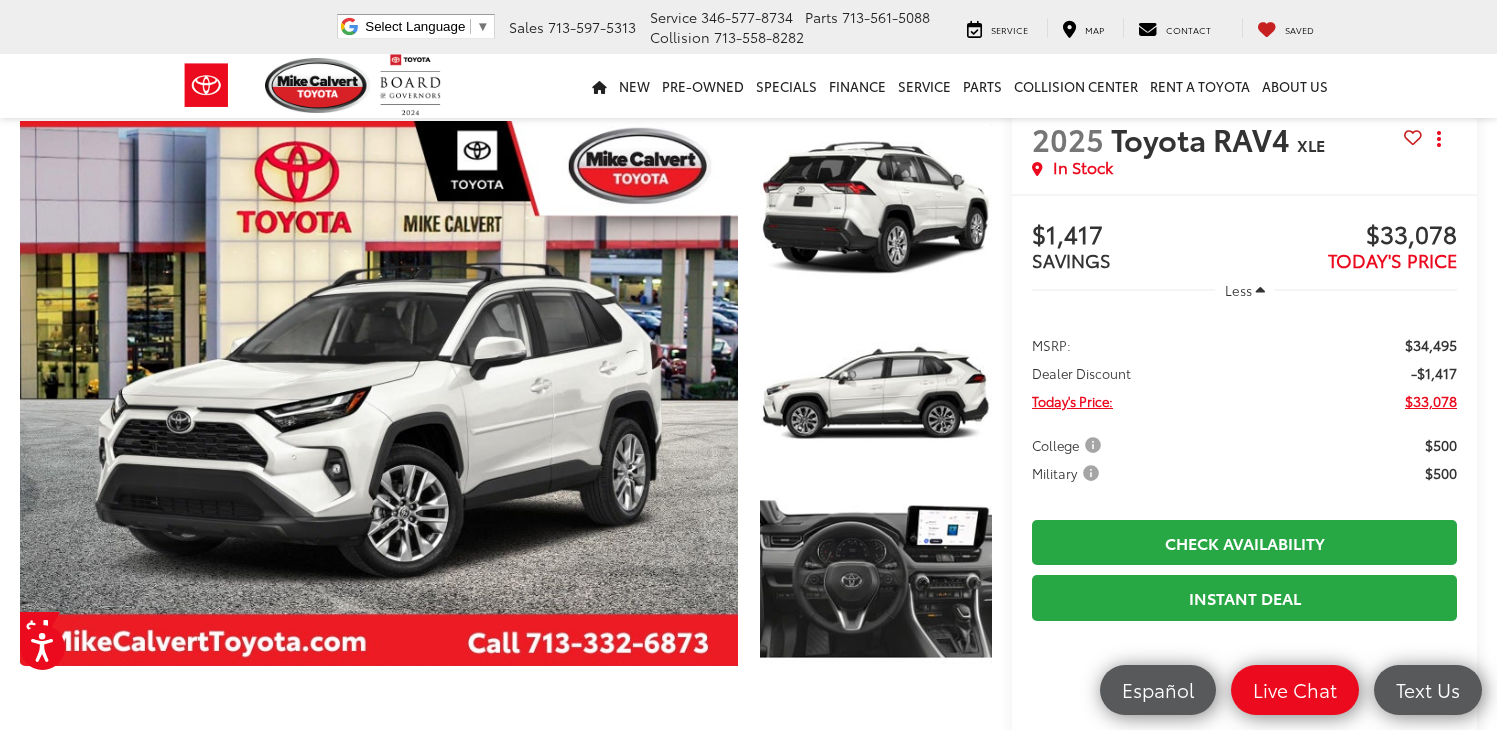 scroll, scrollTop: 0, scrollLeft: 0, axis: both 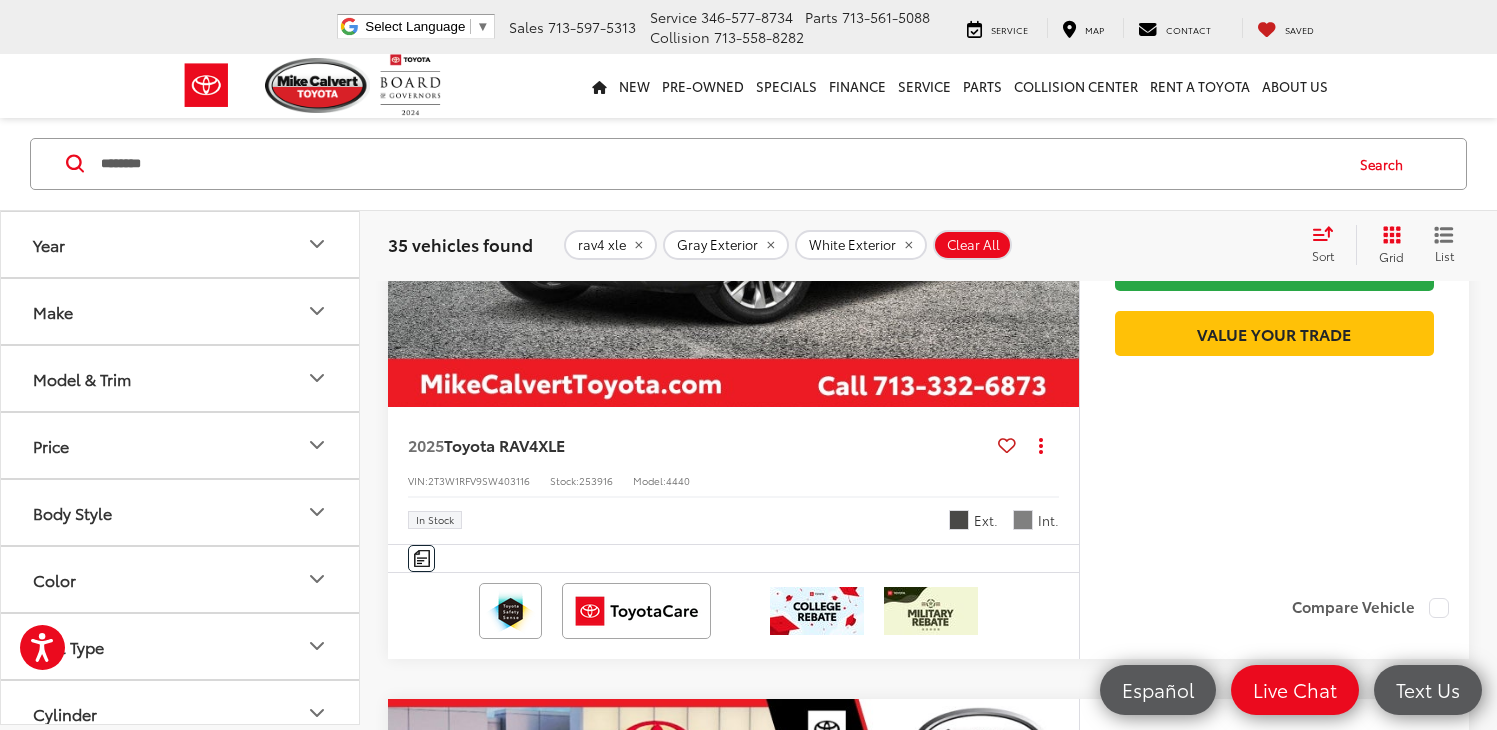 click at bounding box center (734, 148) 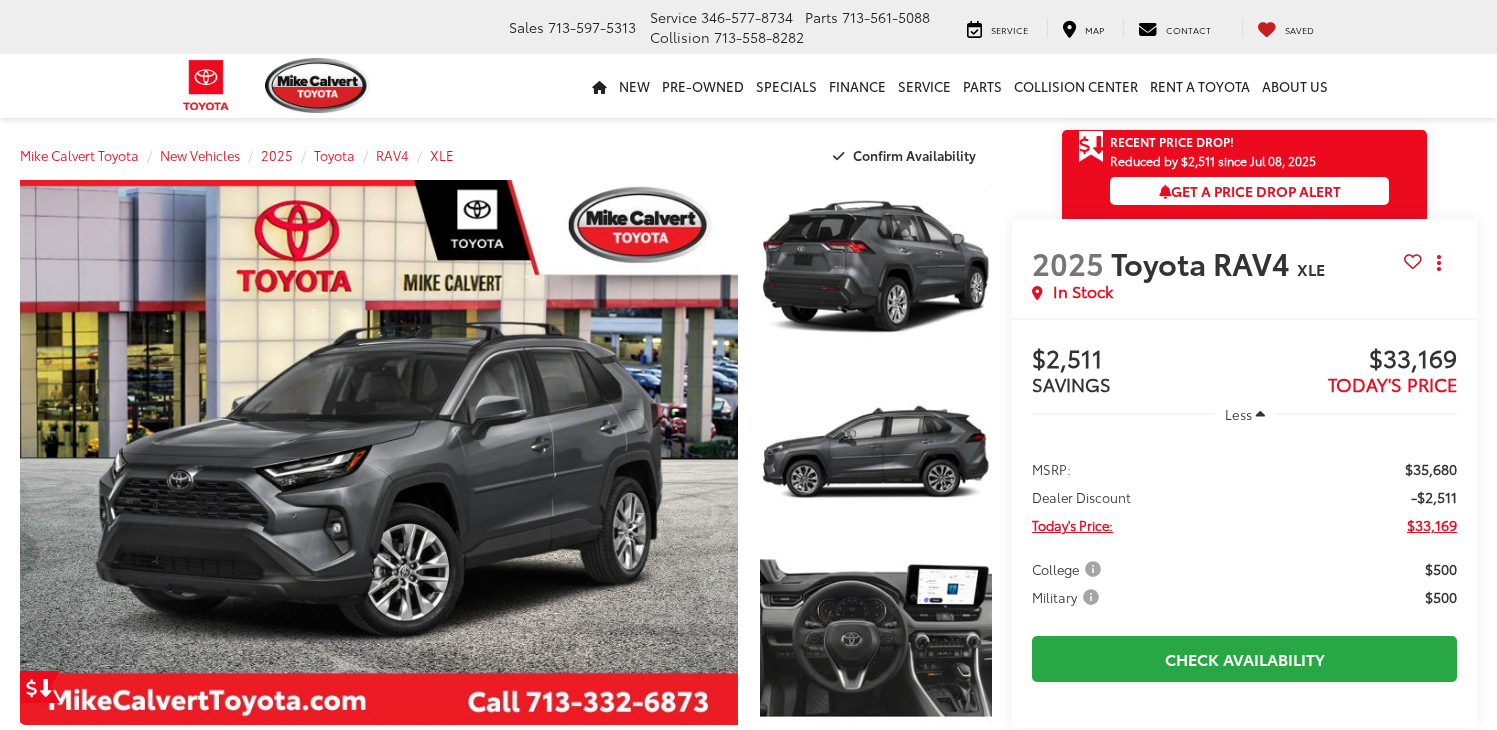scroll, scrollTop: 0, scrollLeft: 0, axis: both 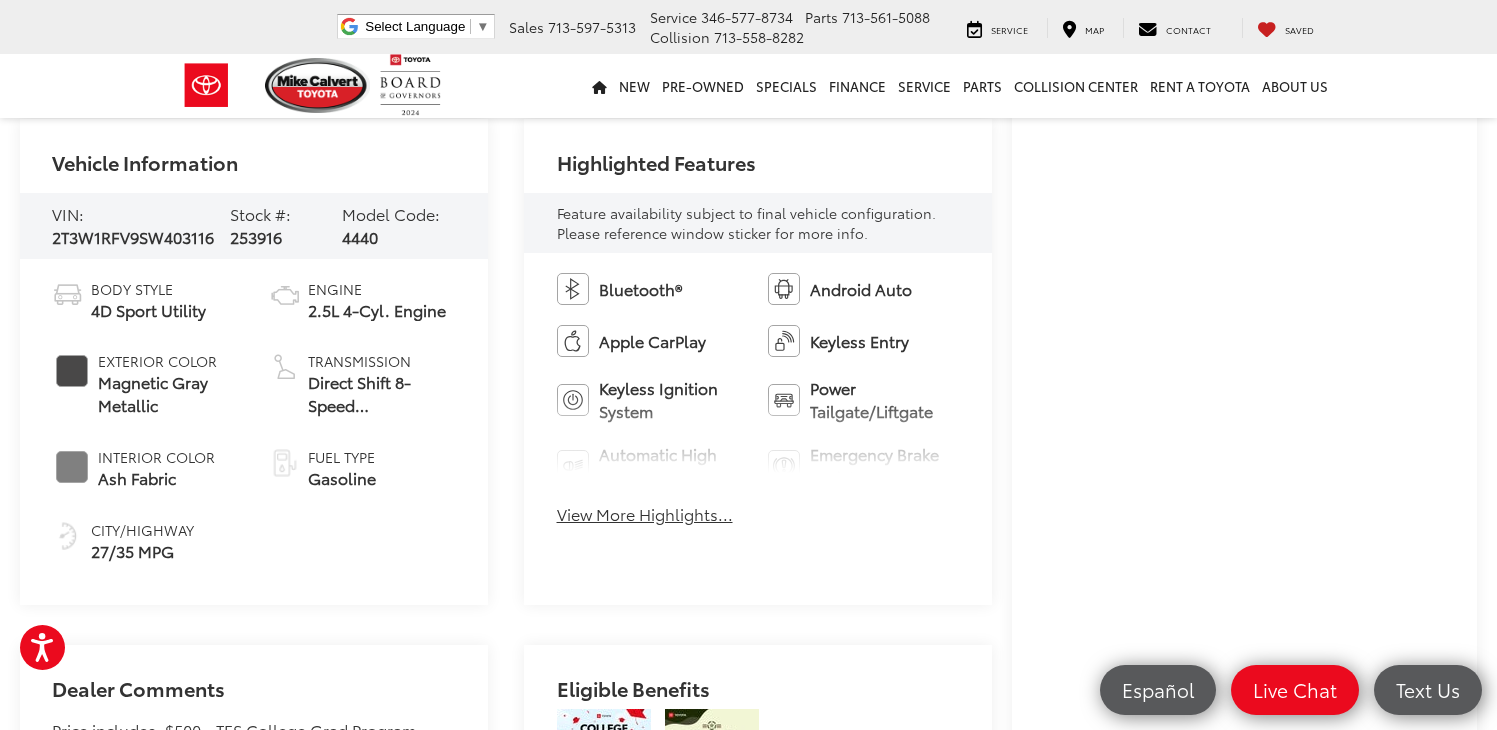 drag, startPoint x: 1504, startPoint y: 127, endPoint x: 1506, endPoint y: 265, distance: 138.0145 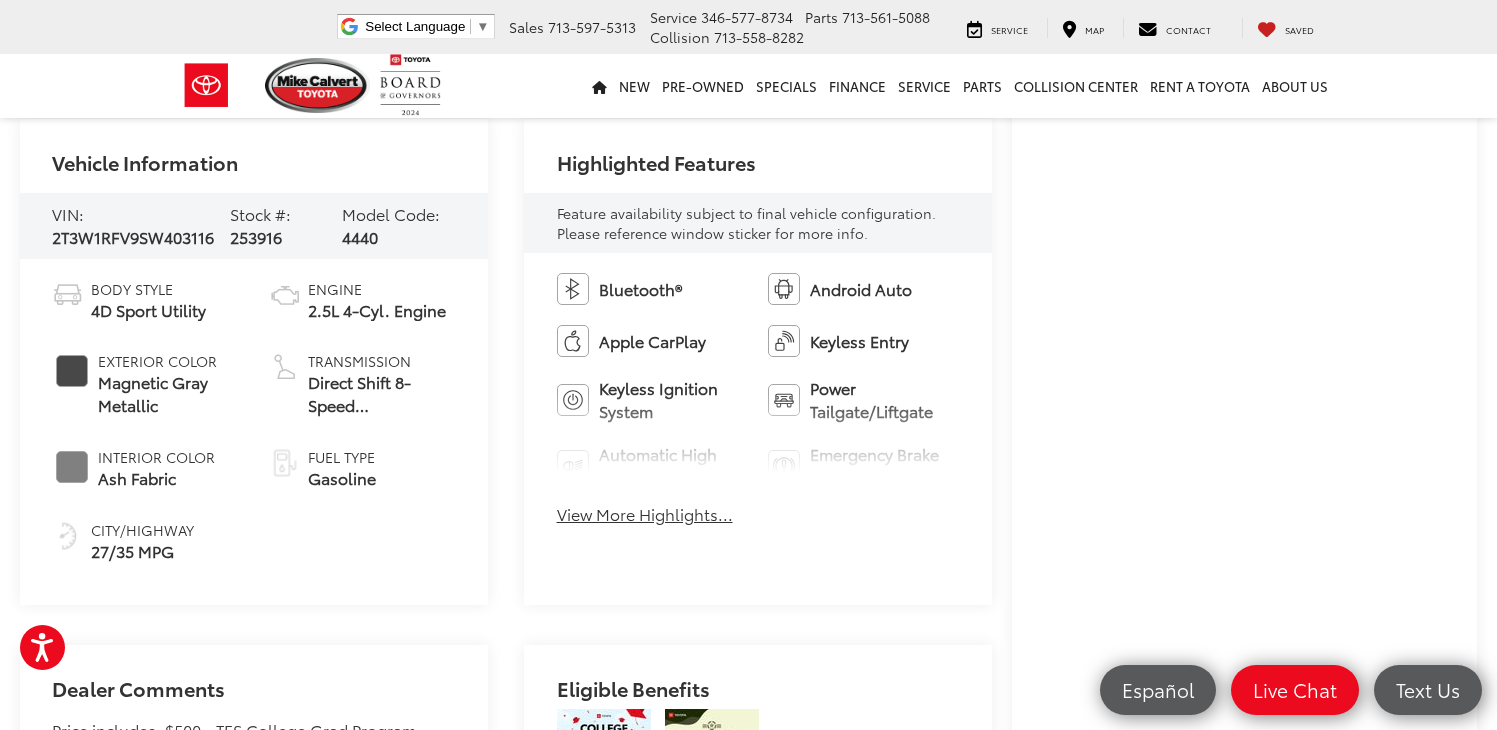 click on "View More Highlights..." at bounding box center (645, 514) 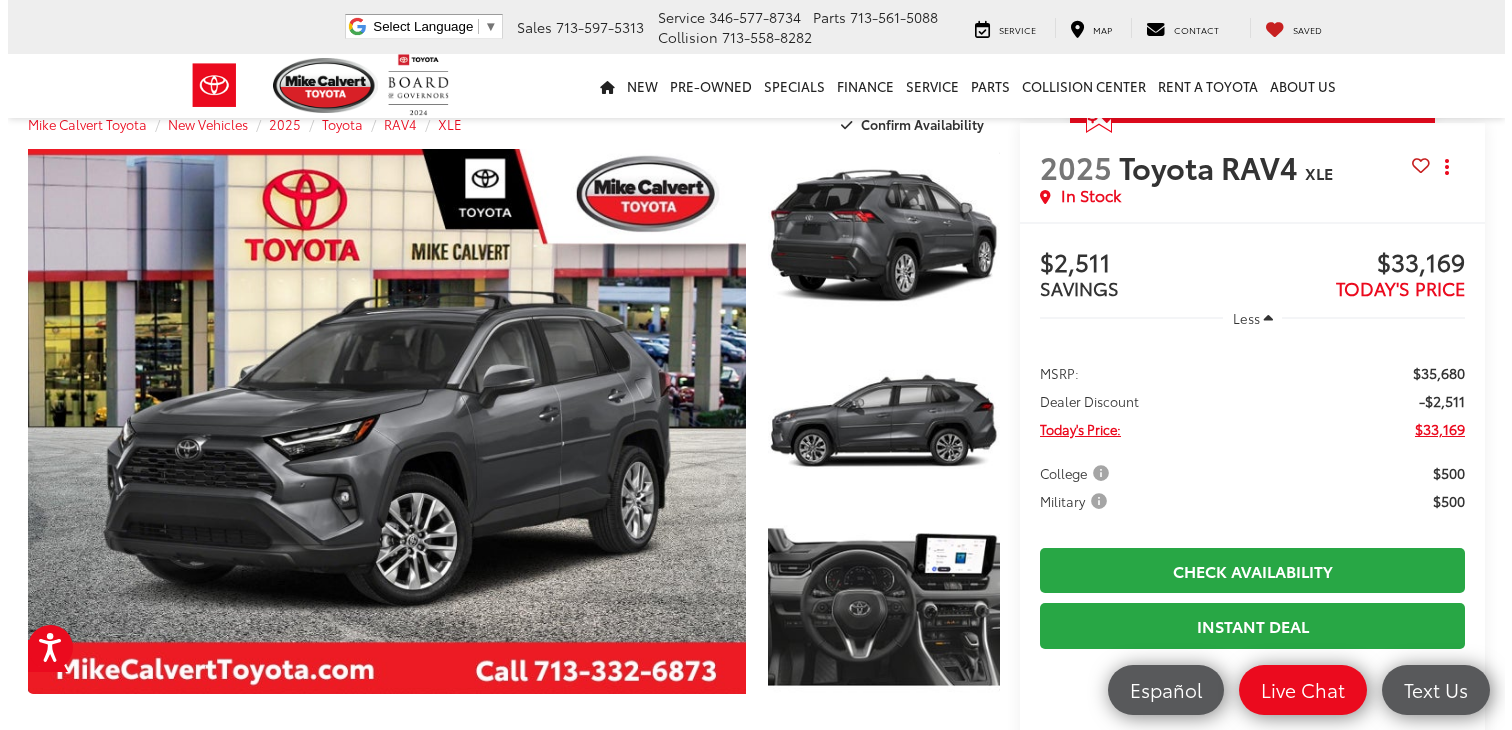scroll, scrollTop: 20, scrollLeft: 0, axis: vertical 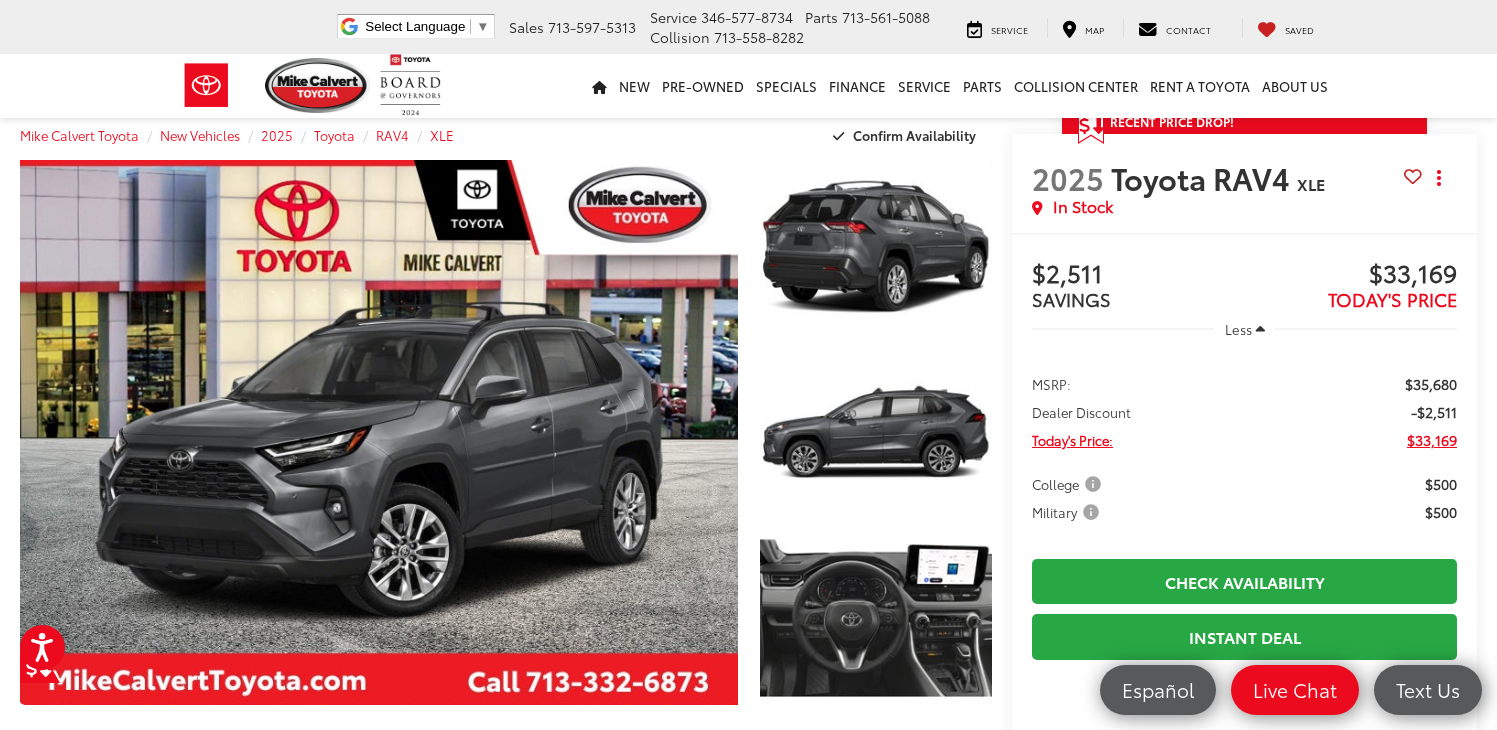 click on "College" at bounding box center (1068, 484) 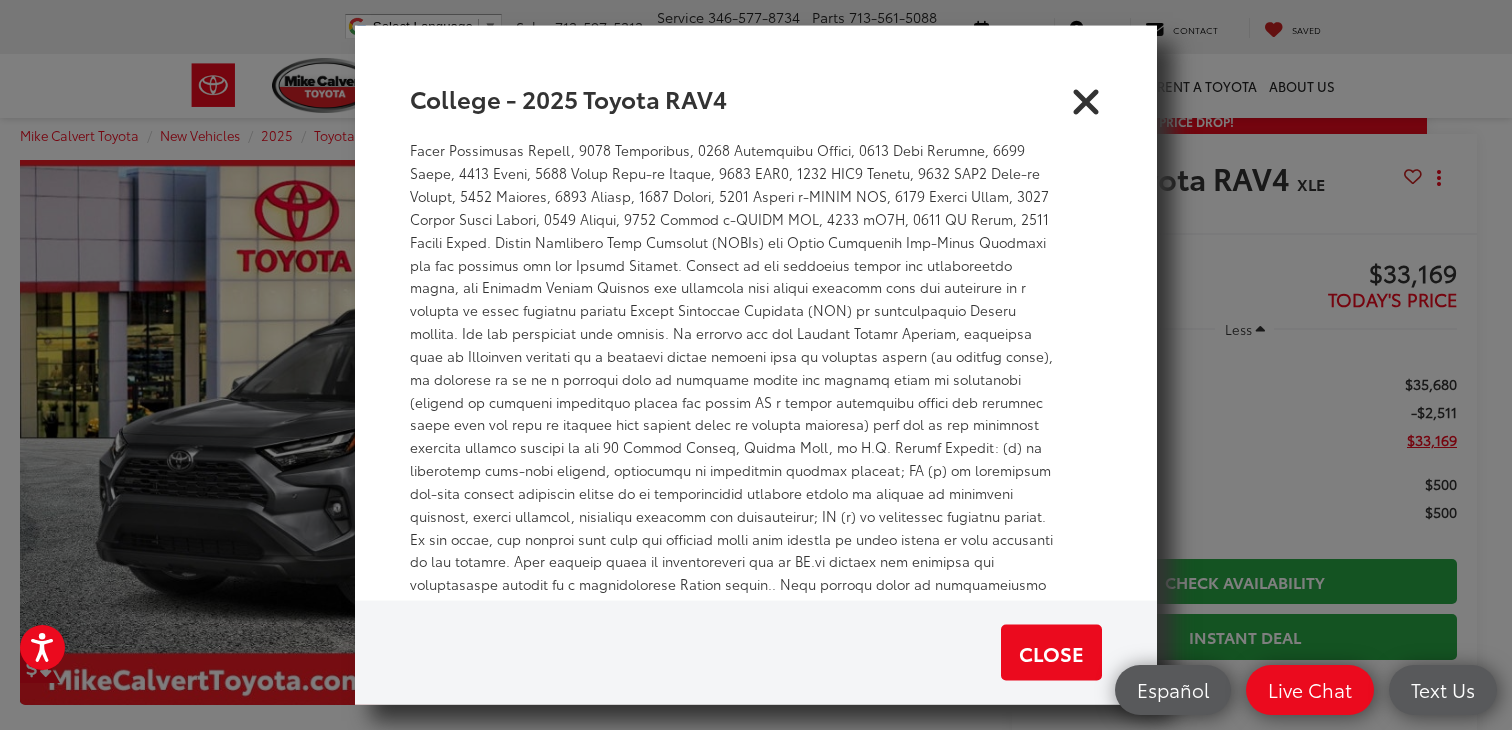 scroll, scrollTop: 258, scrollLeft: 0, axis: vertical 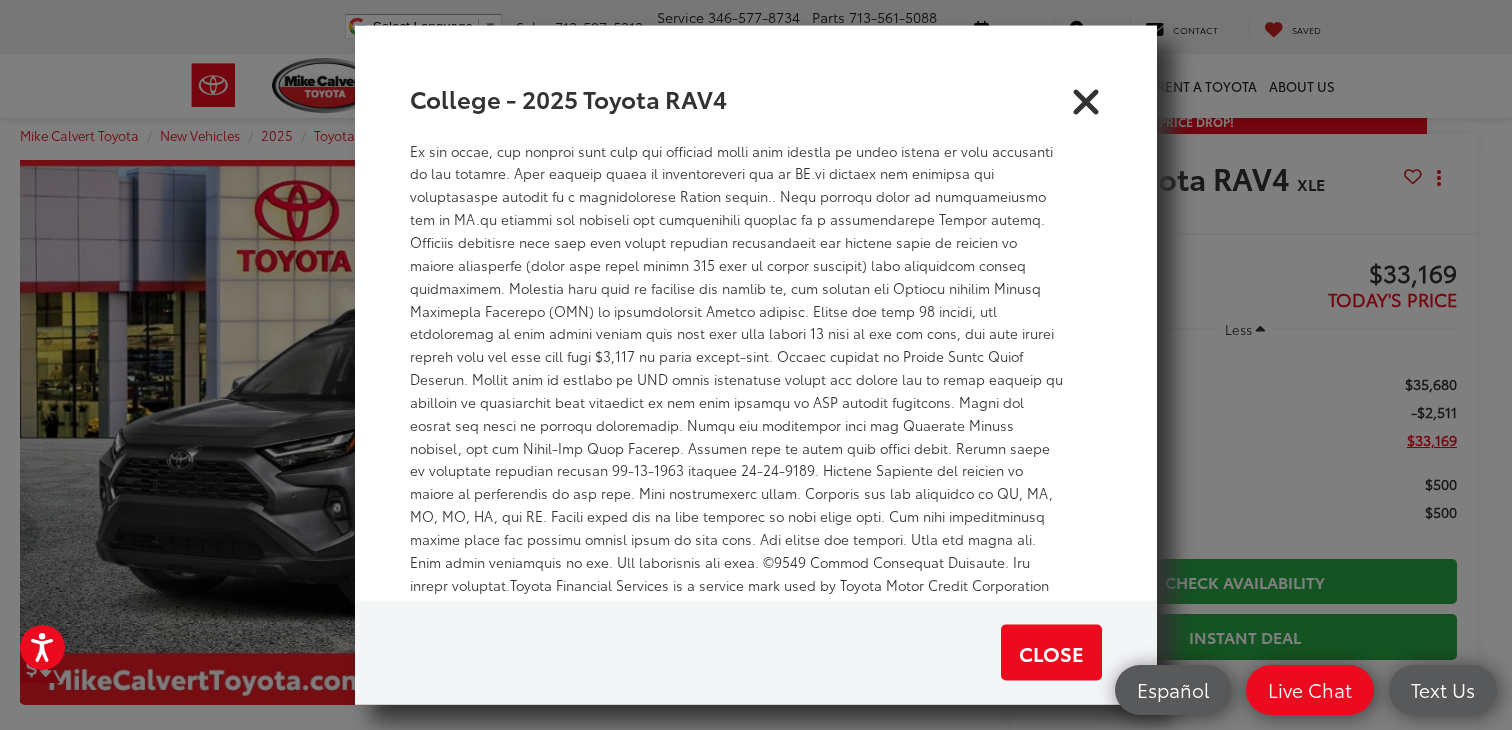click at bounding box center [1086, 98] 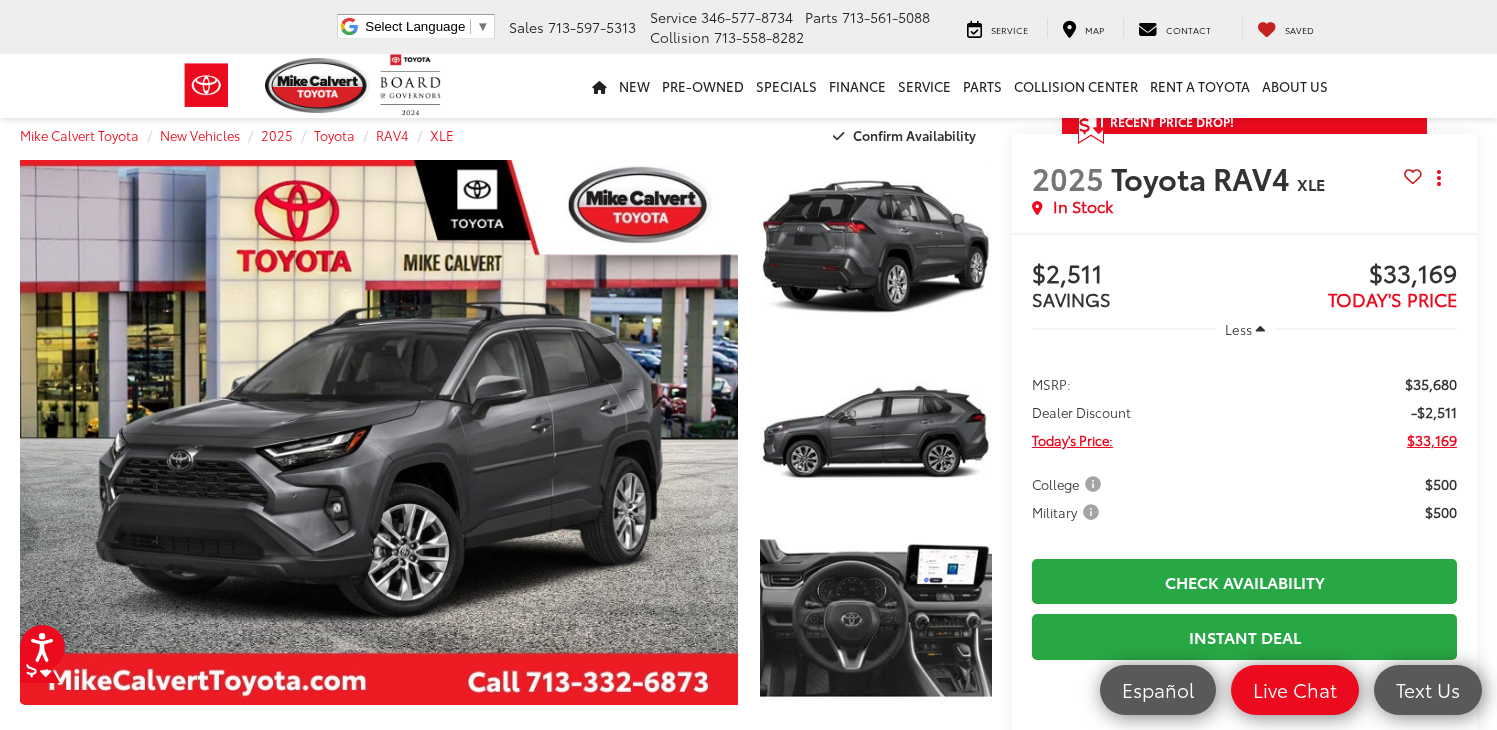 click on "Military" at bounding box center [1067, 512] 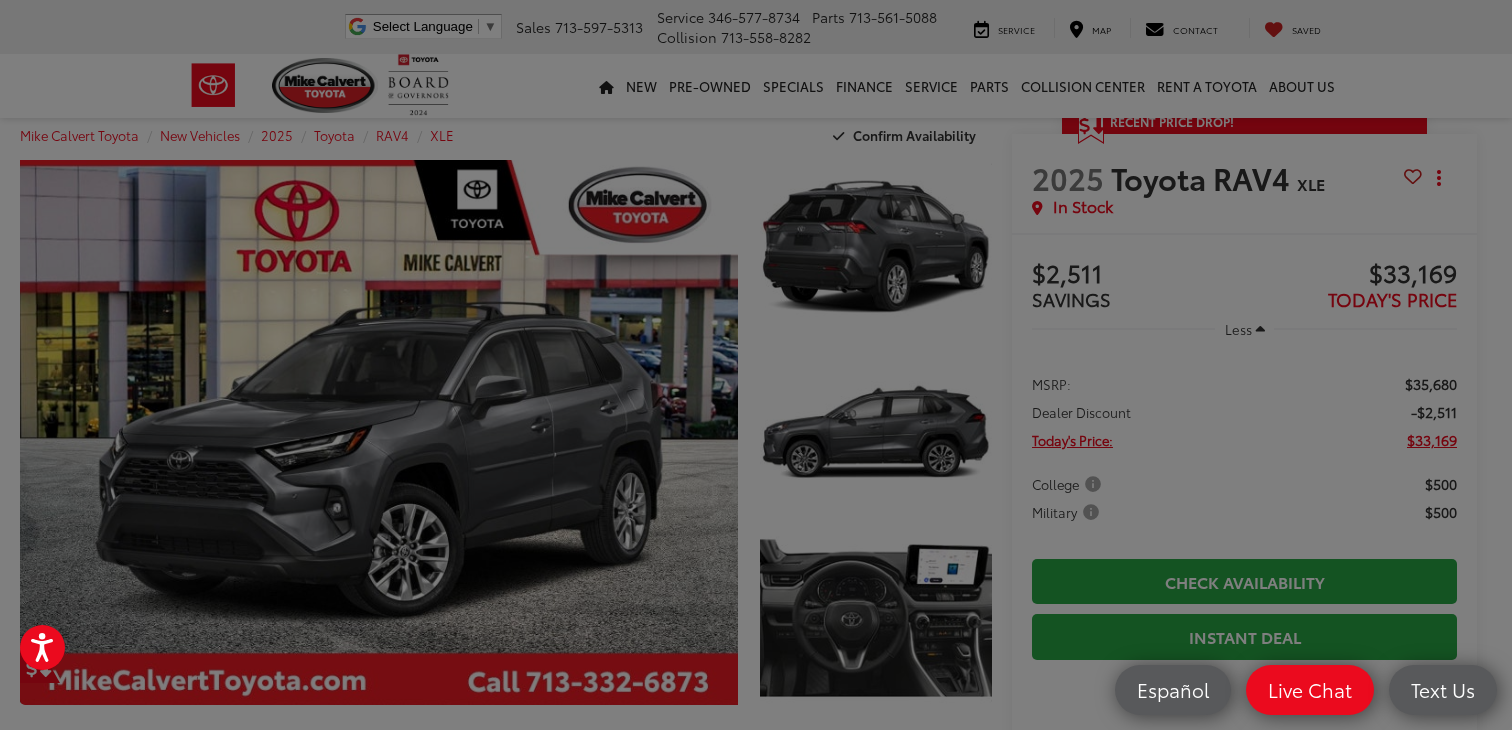 scroll, scrollTop: 473, scrollLeft: 0, axis: vertical 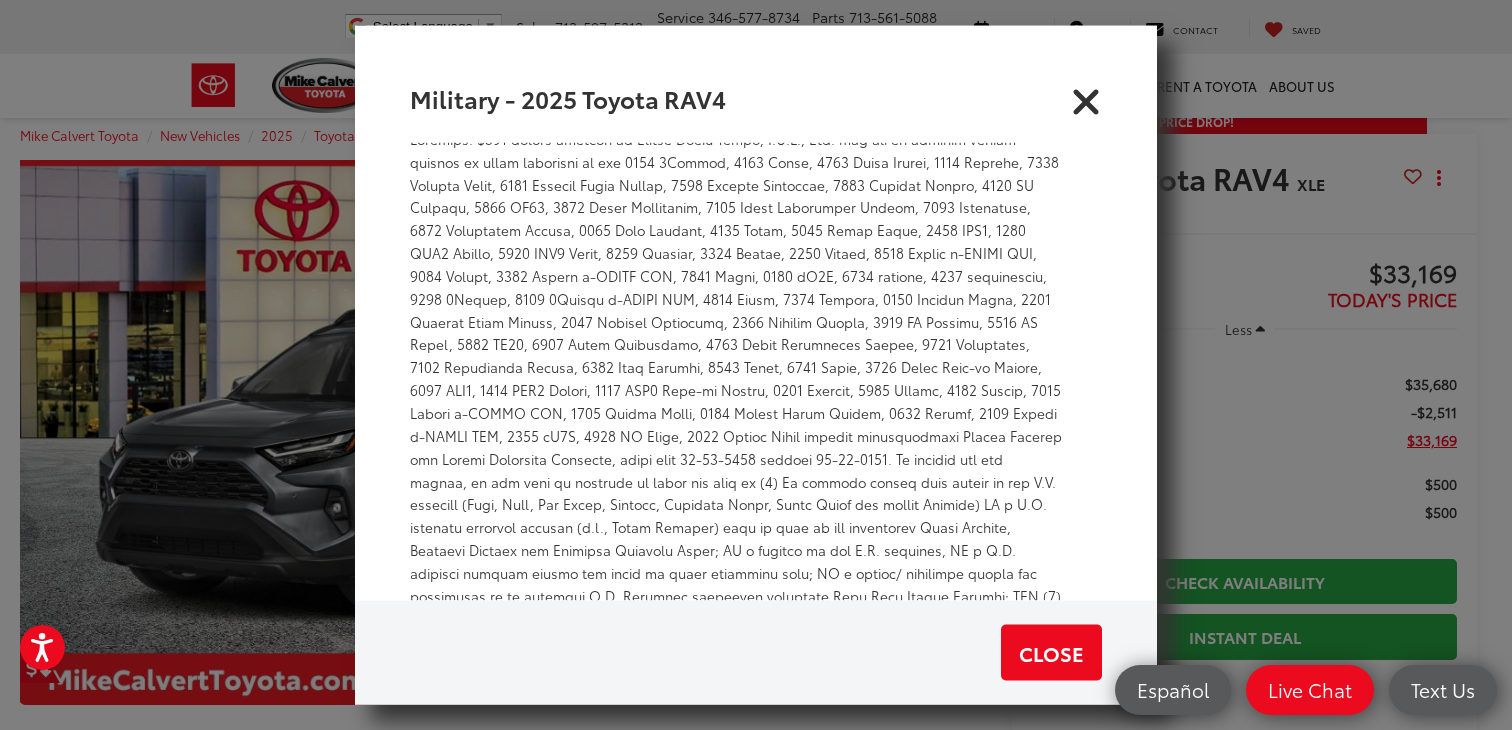 click at bounding box center (1086, 98) 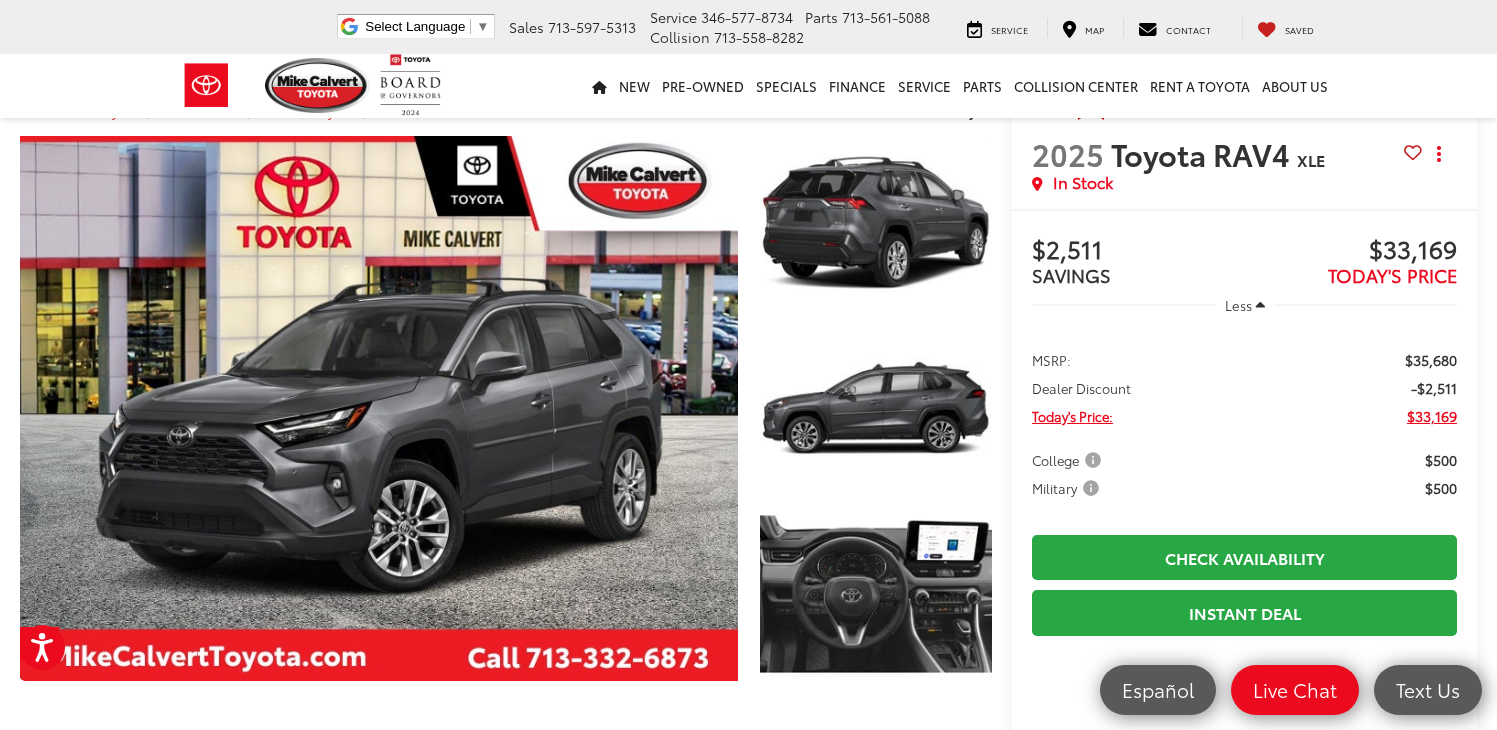 scroll, scrollTop: 3, scrollLeft: 0, axis: vertical 